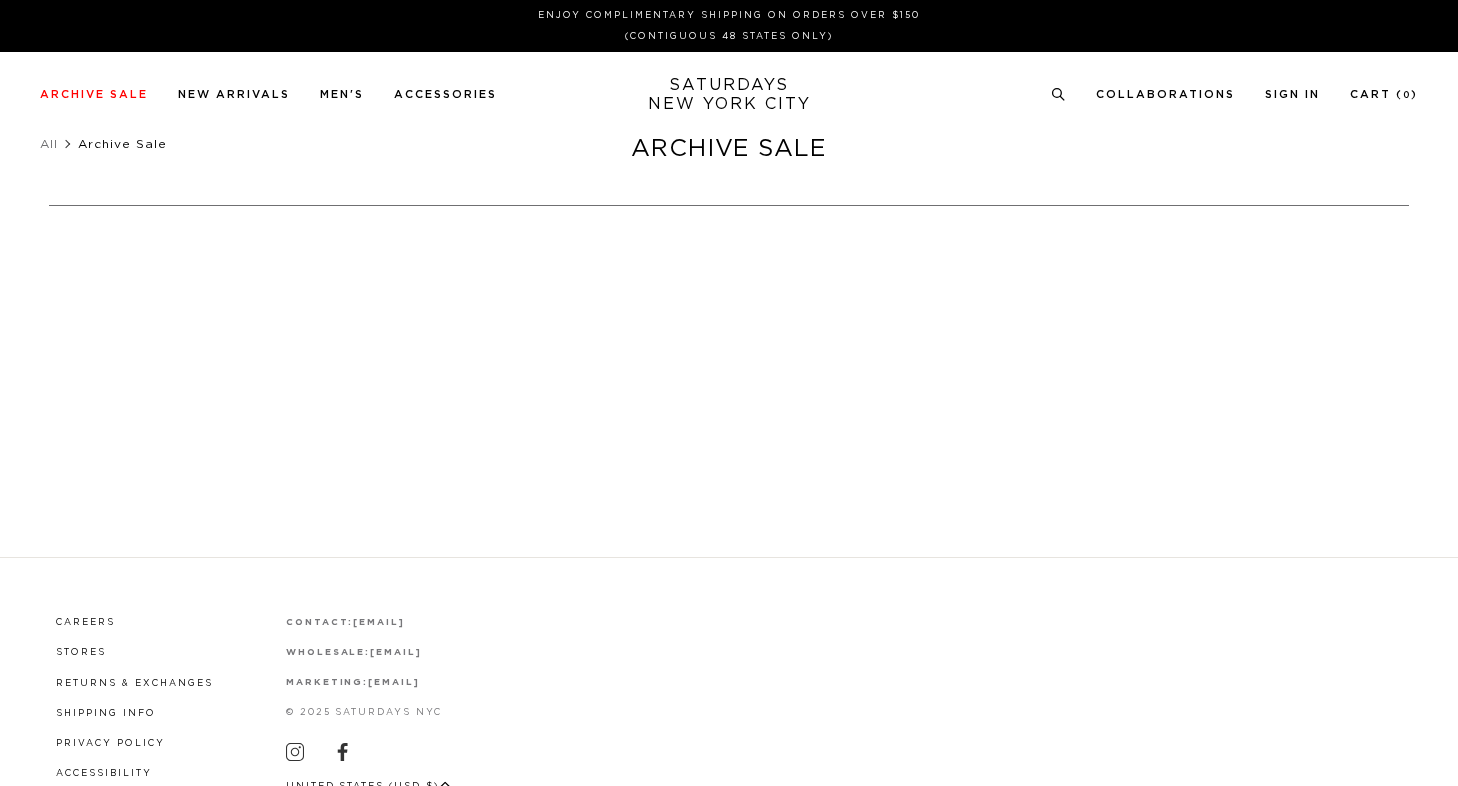 scroll, scrollTop: 0, scrollLeft: 0, axis: both 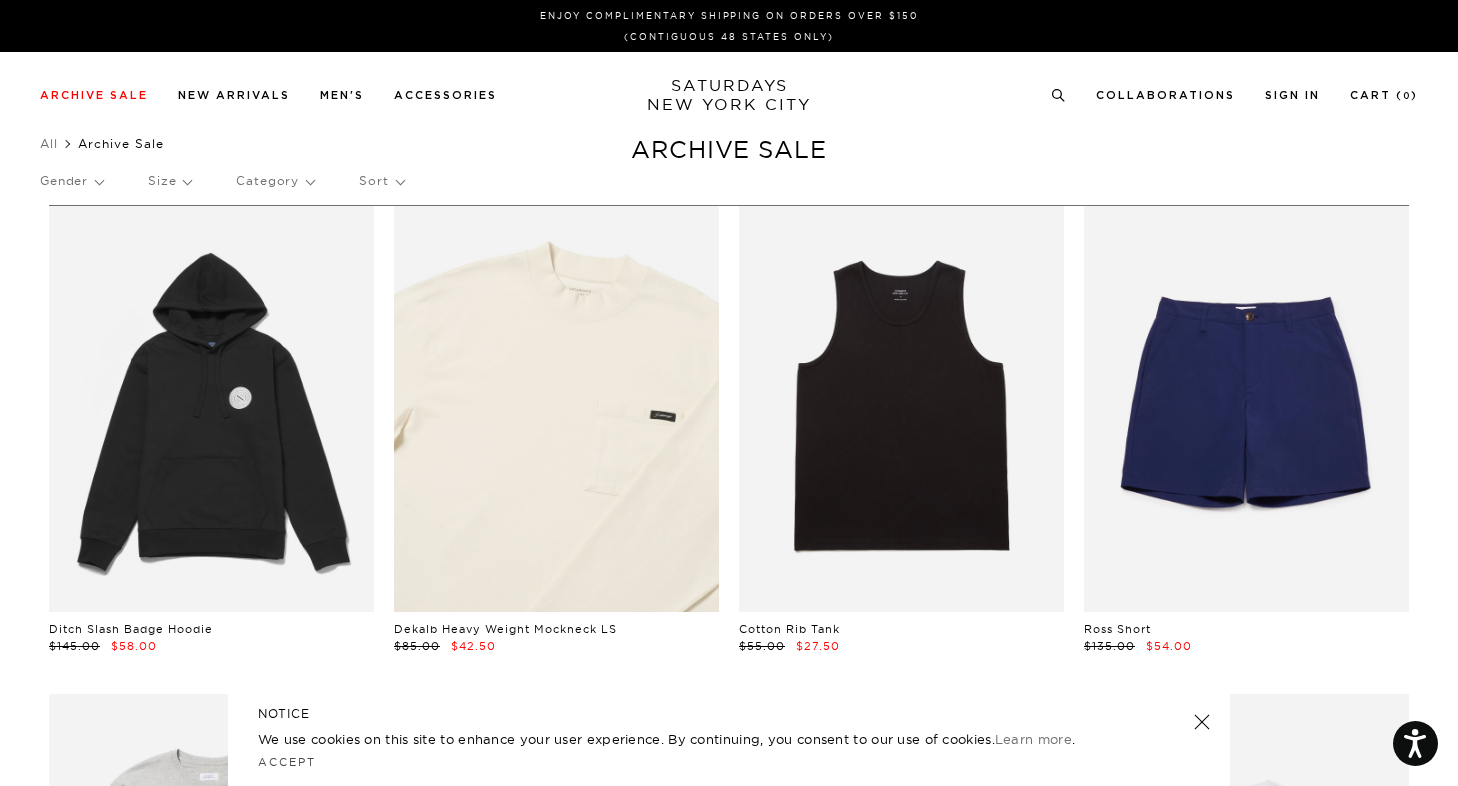 click at bounding box center [556, 409] 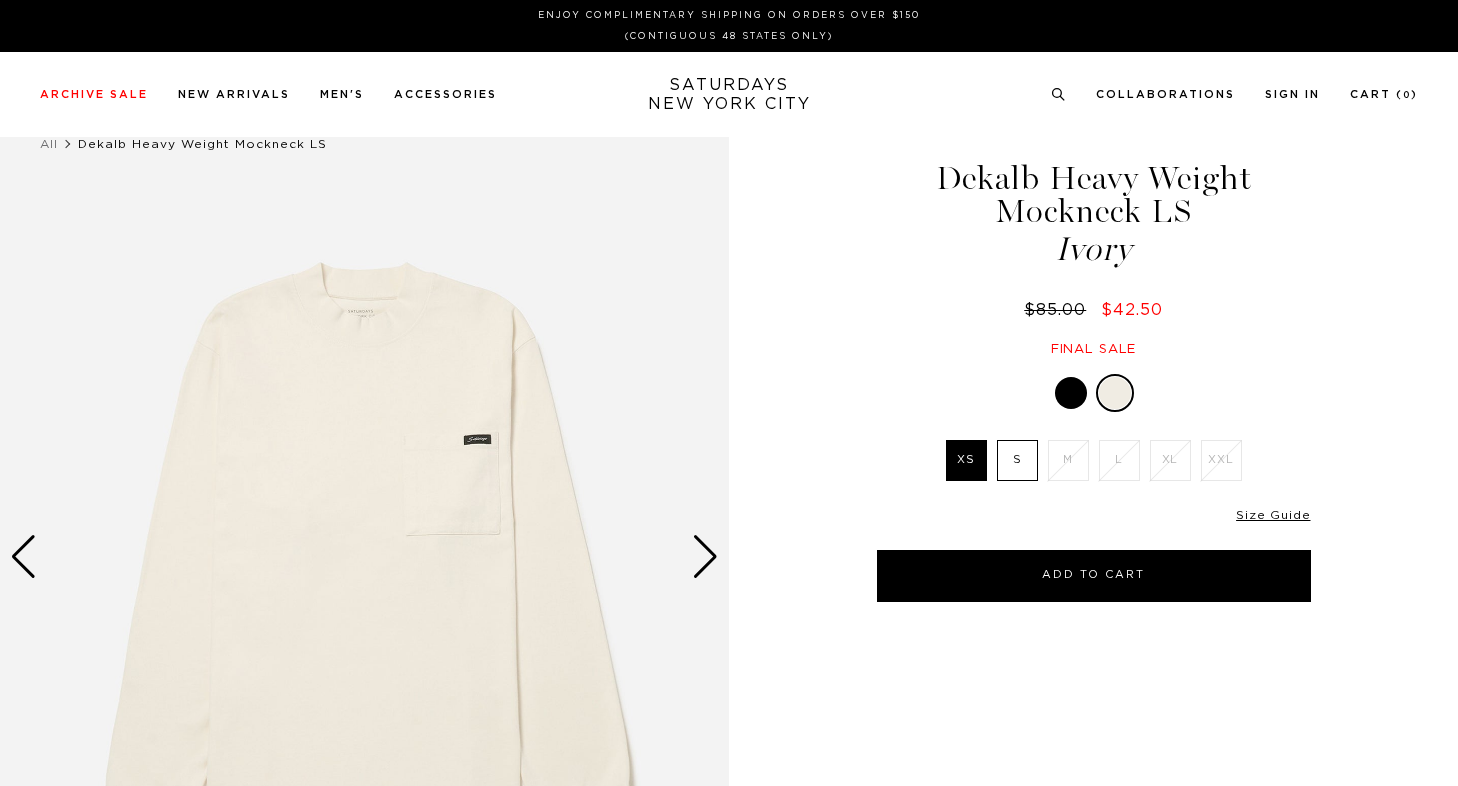 scroll, scrollTop: 0, scrollLeft: 0, axis: both 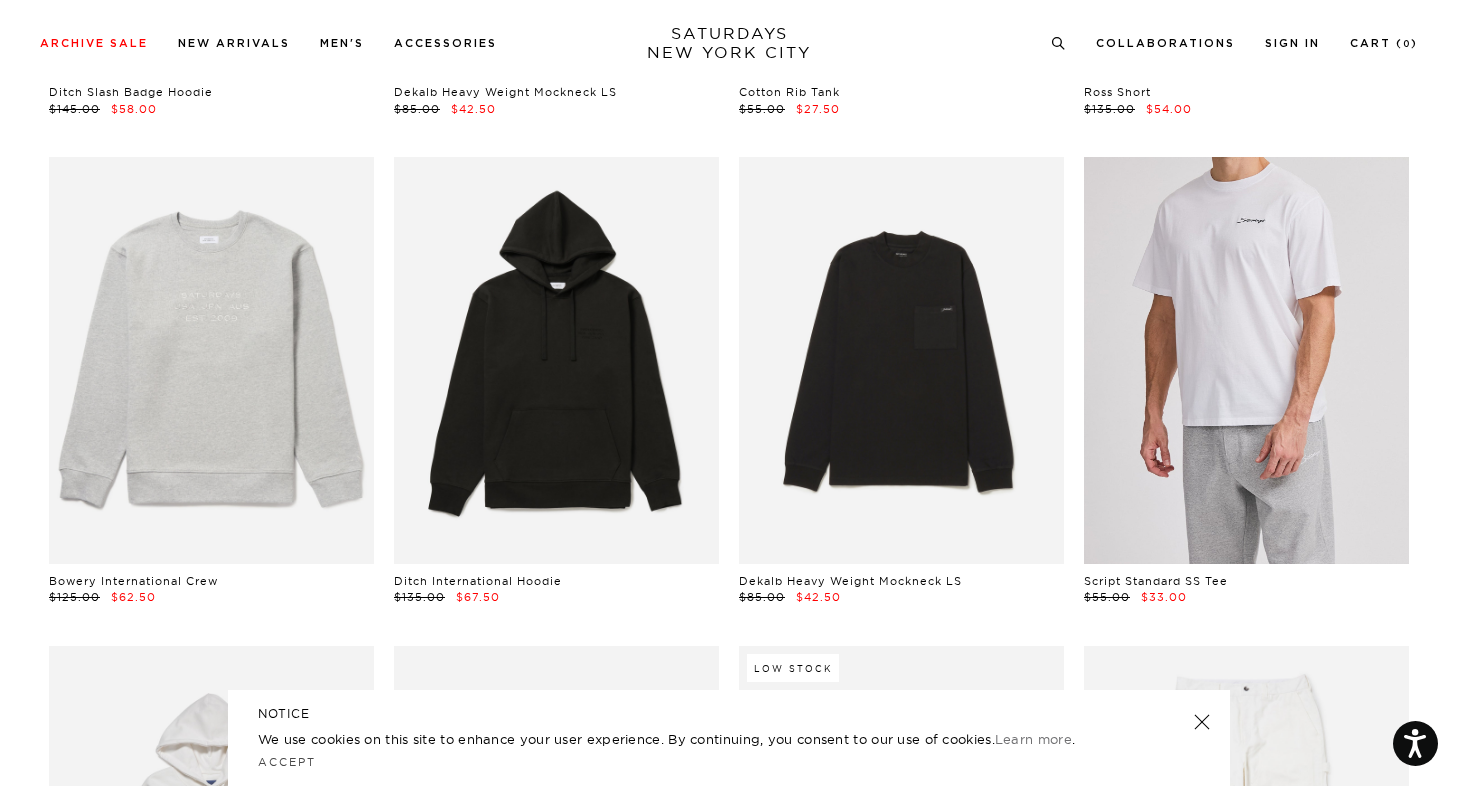 click at bounding box center (1246, 360) 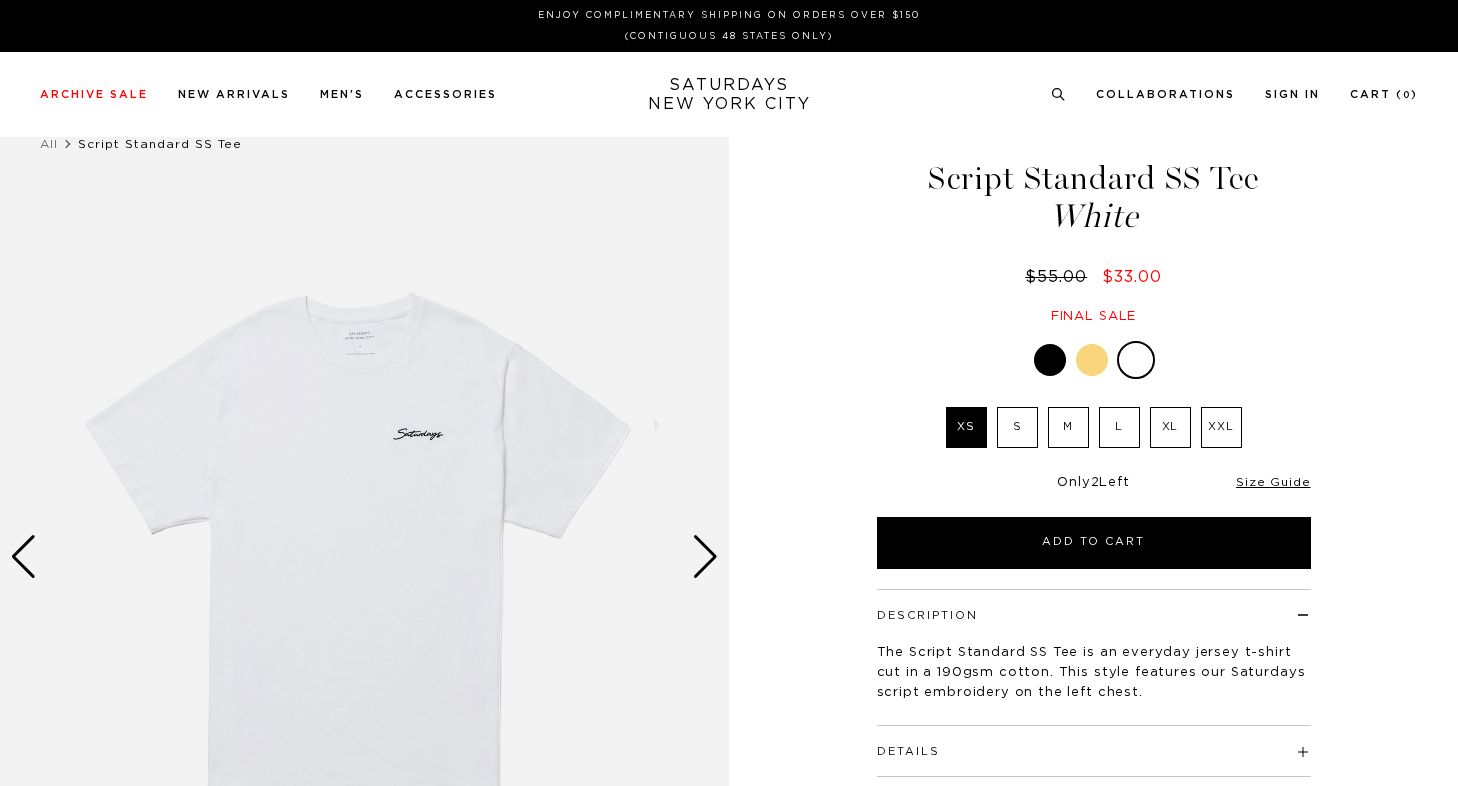 scroll, scrollTop: 0, scrollLeft: 0, axis: both 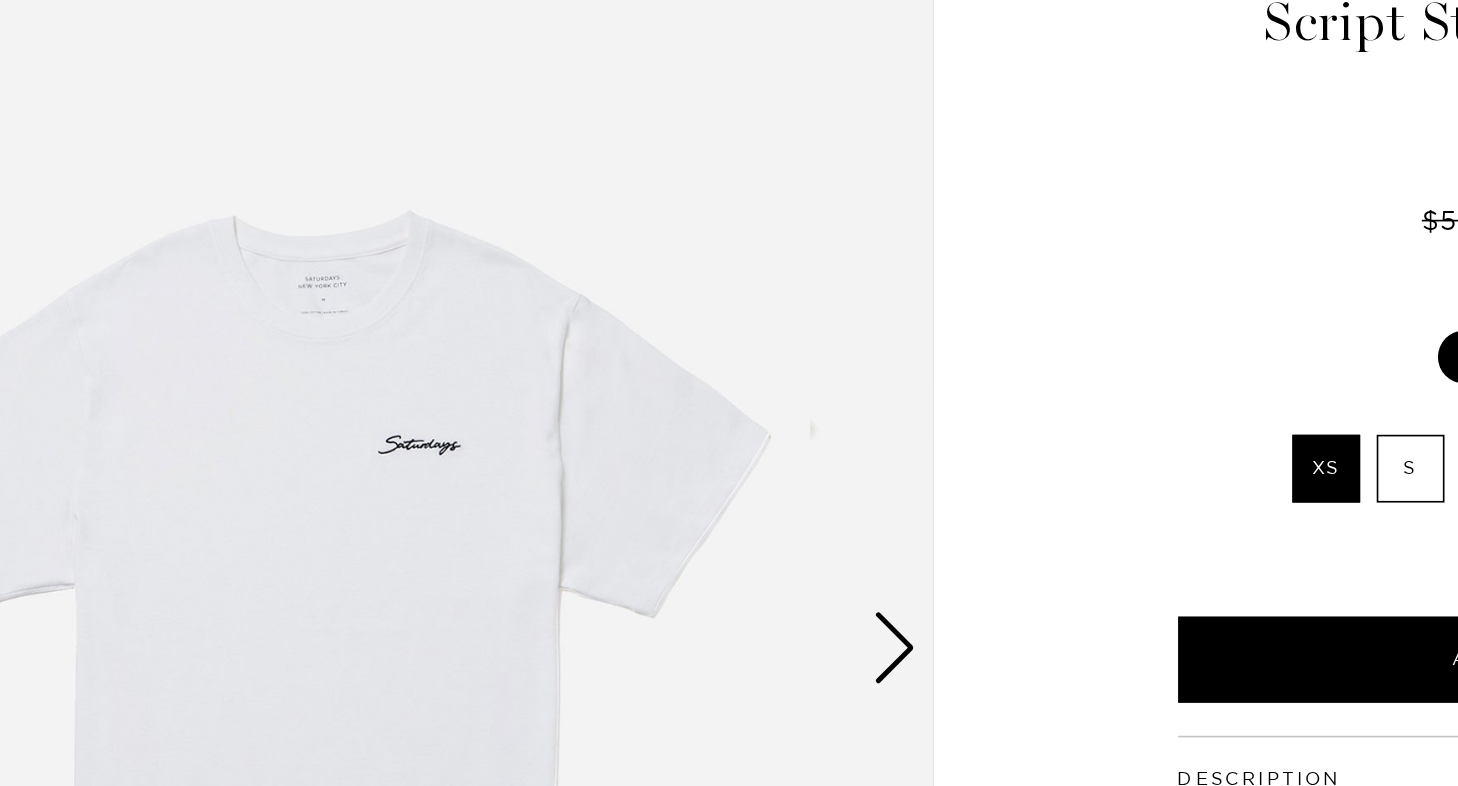 click at bounding box center [705, 557] 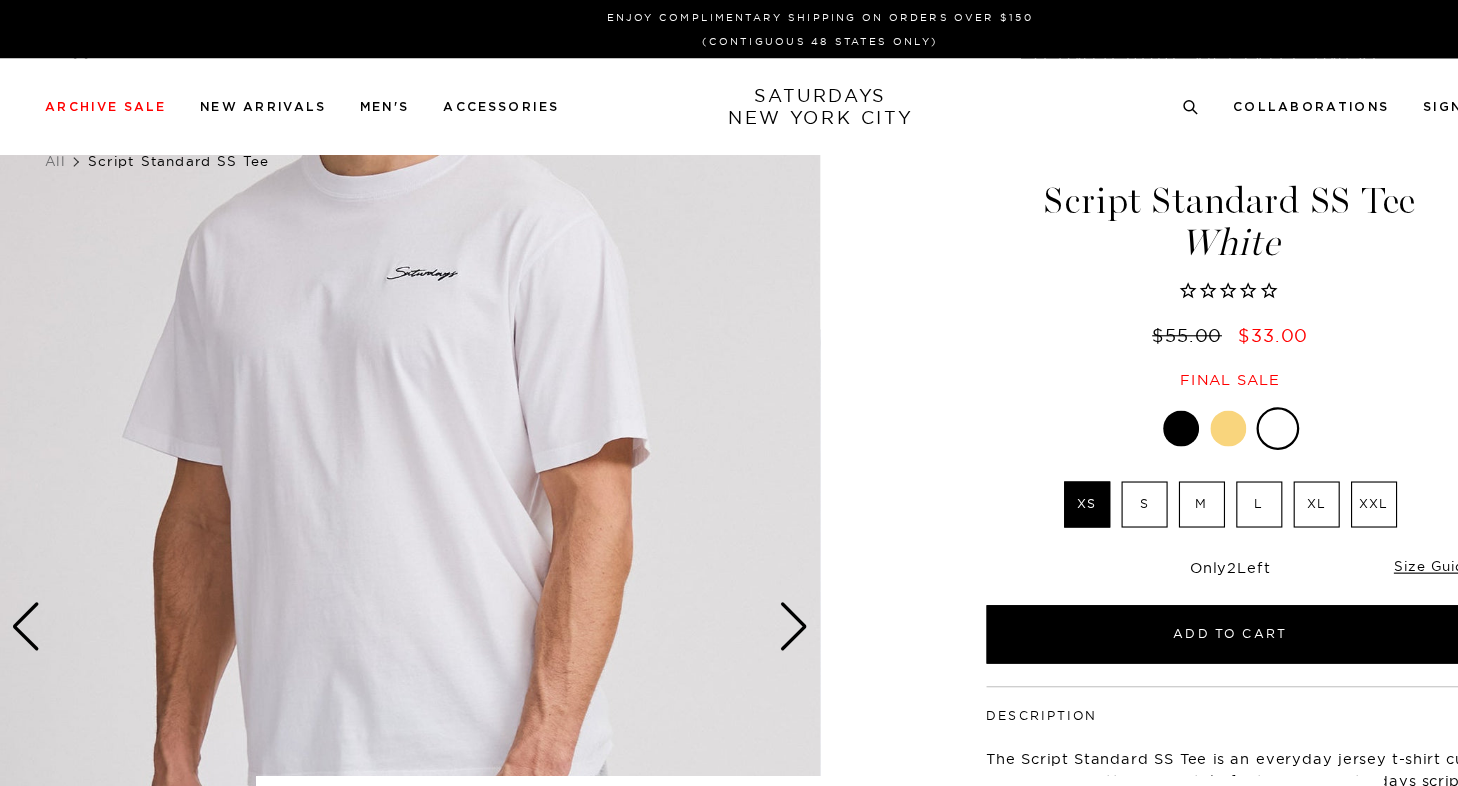 click at bounding box center (705, 557) 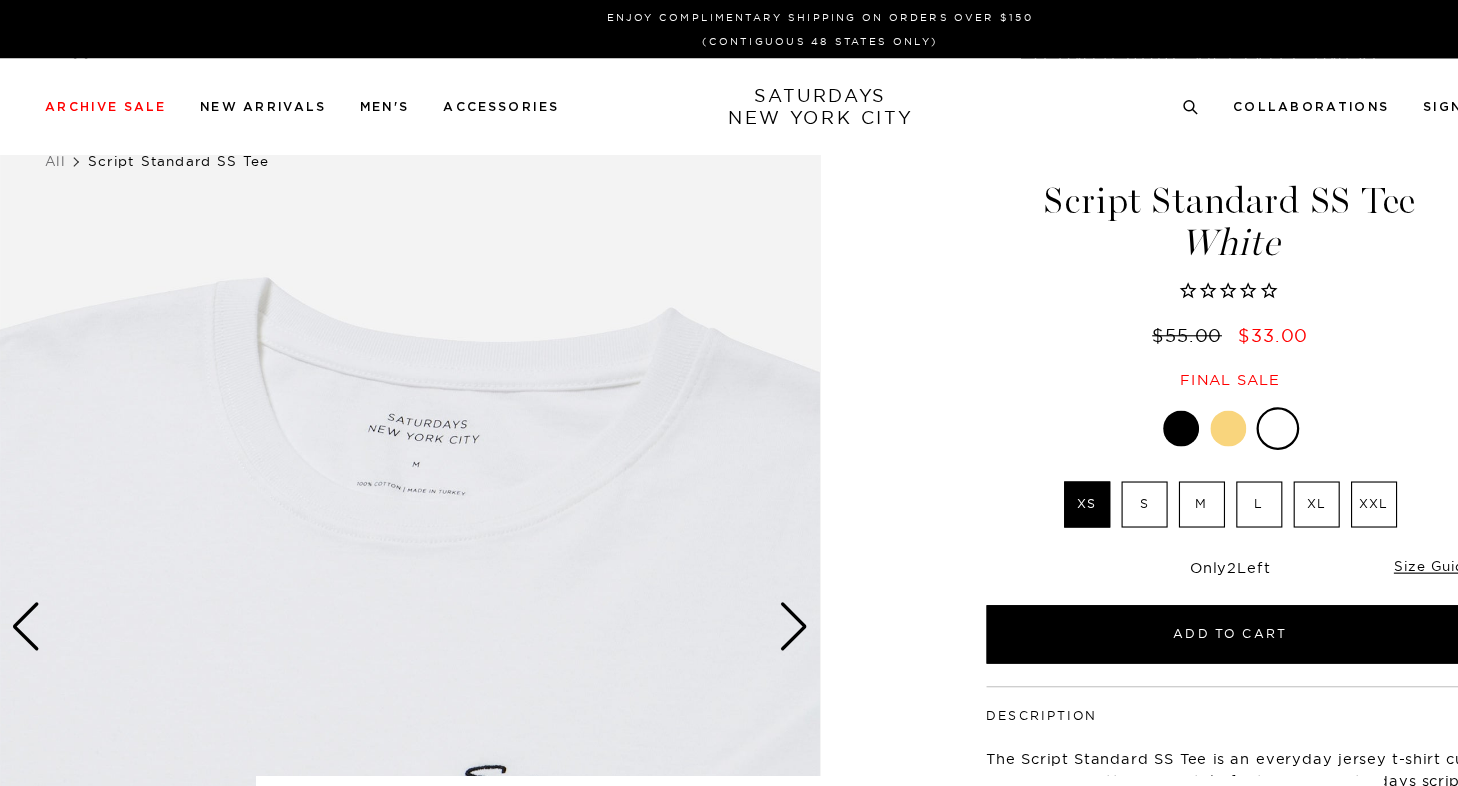 click at bounding box center [705, 557] 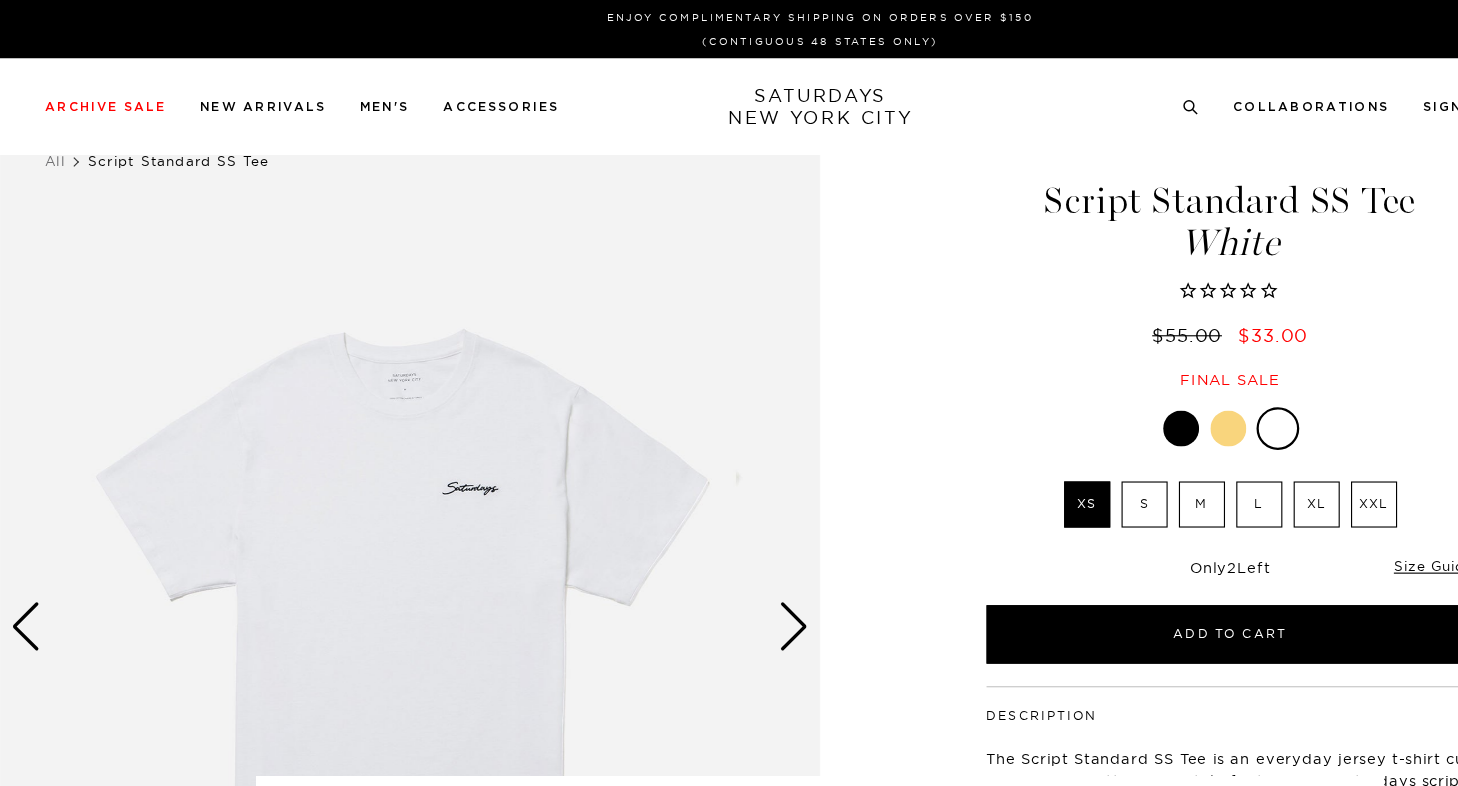 click at bounding box center (23, 557) 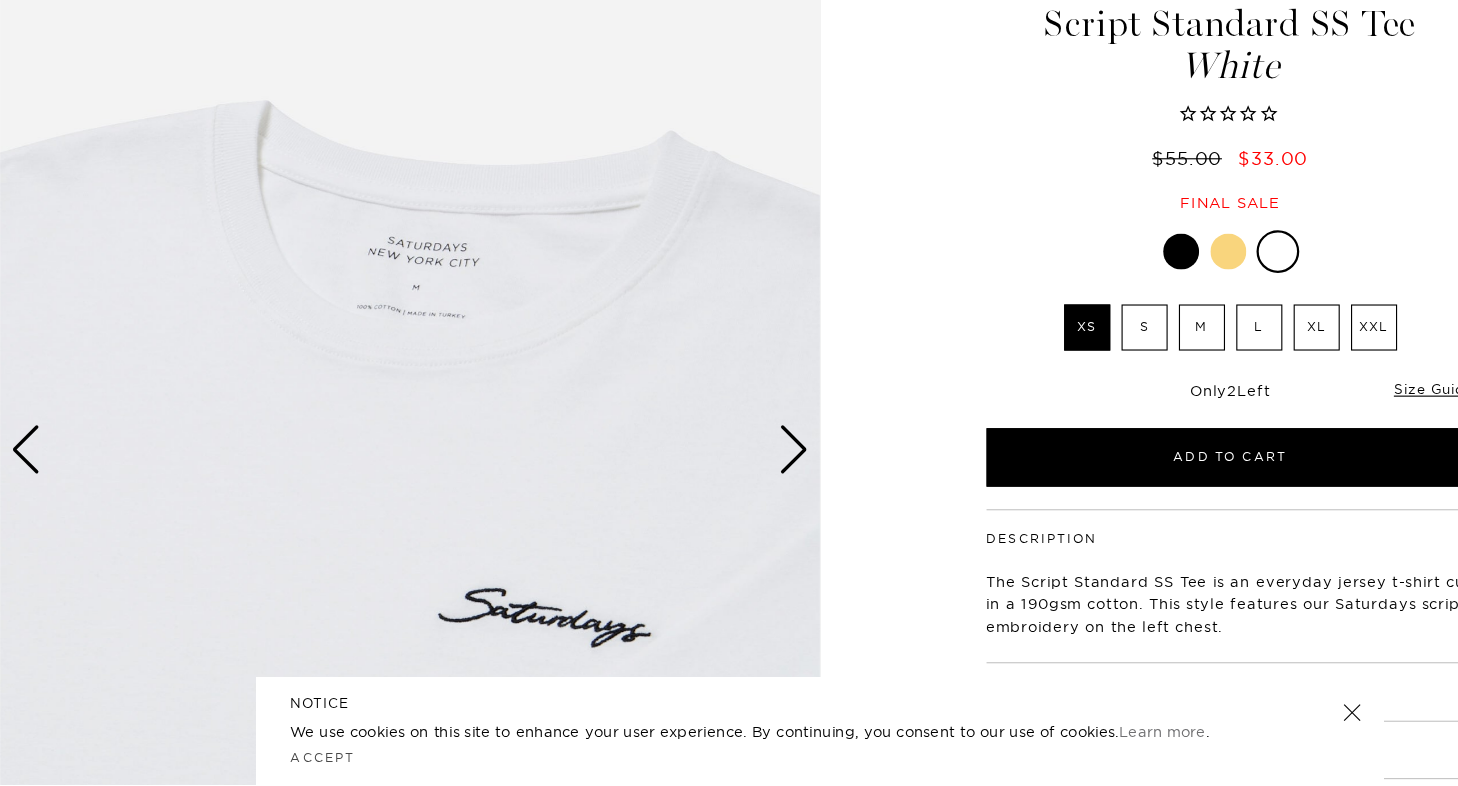 scroll, scrollTop: 109, scrollLeft: 0, axis: vertical 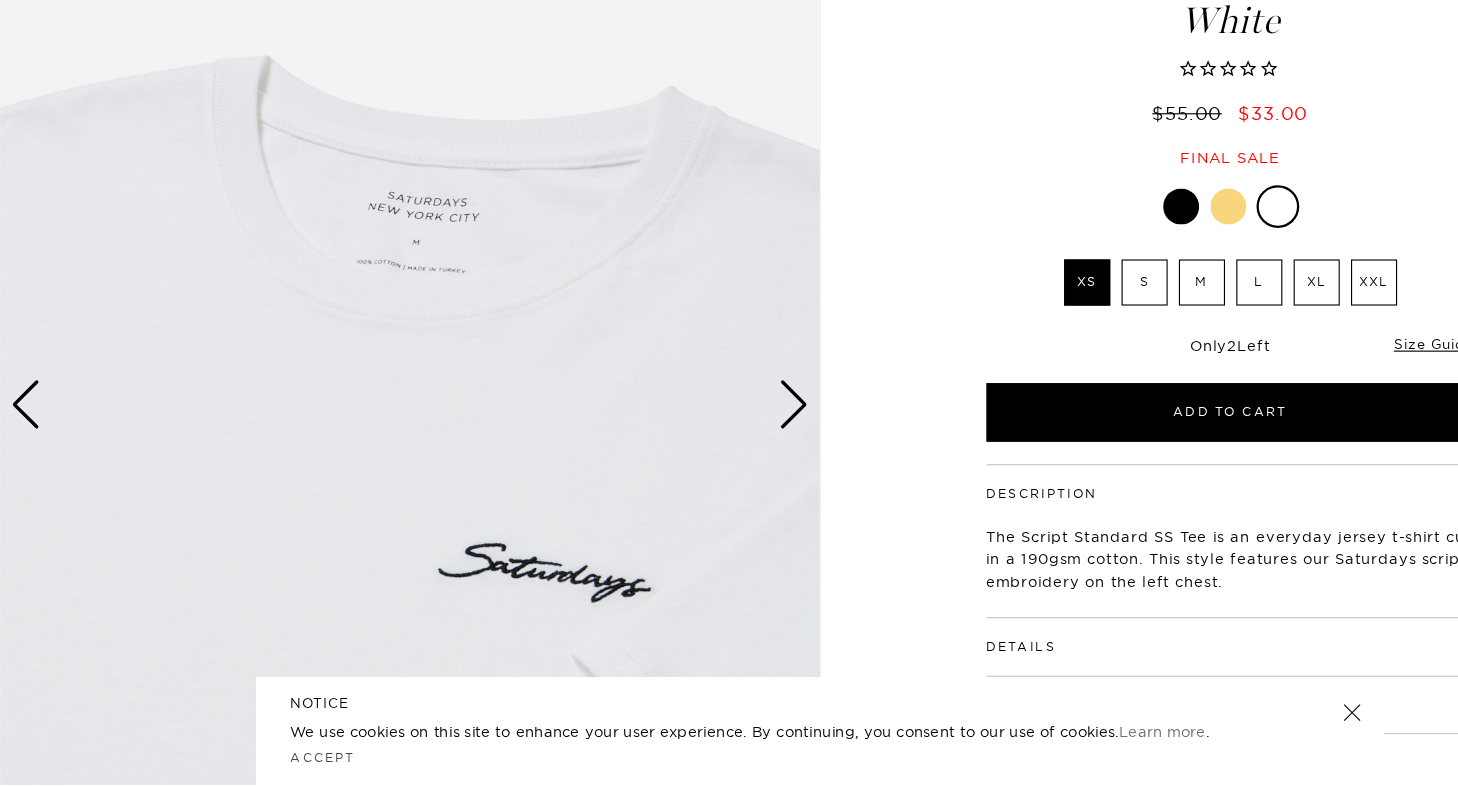 click at bounding box center [1092, 272] 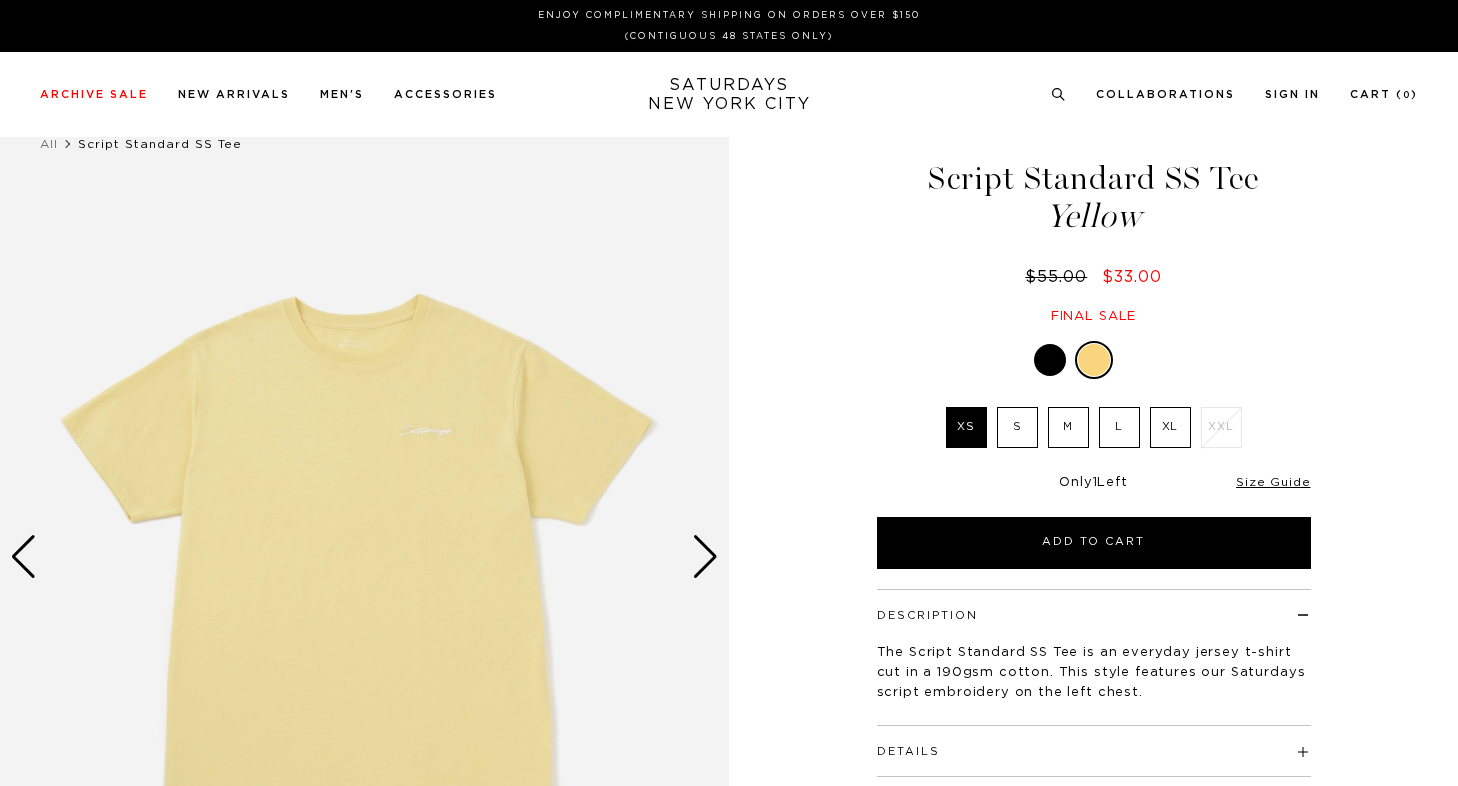 scroll, scrollTop: 0, scrollLeft: 0, axis: both 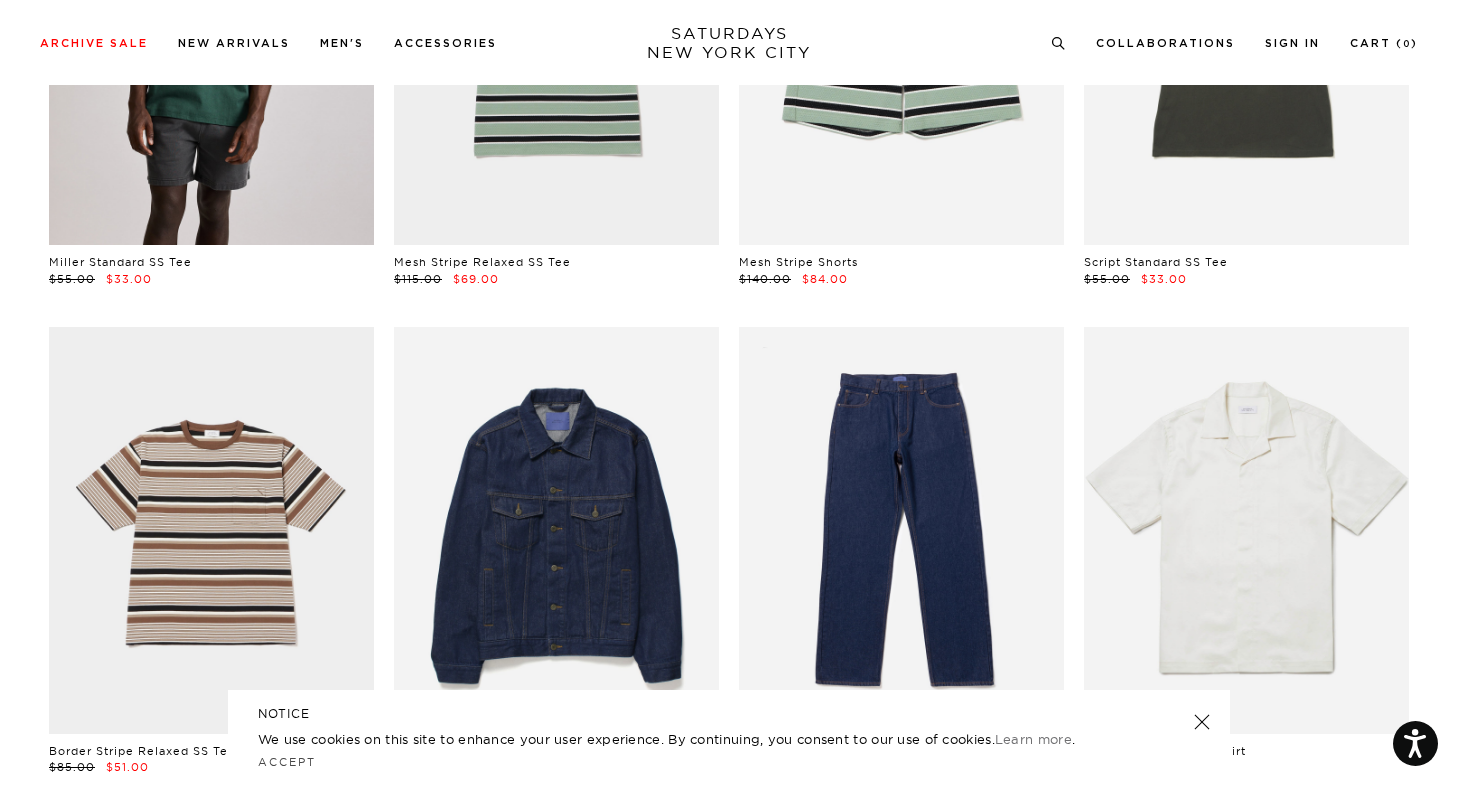 click at bounding box center [211, 42] 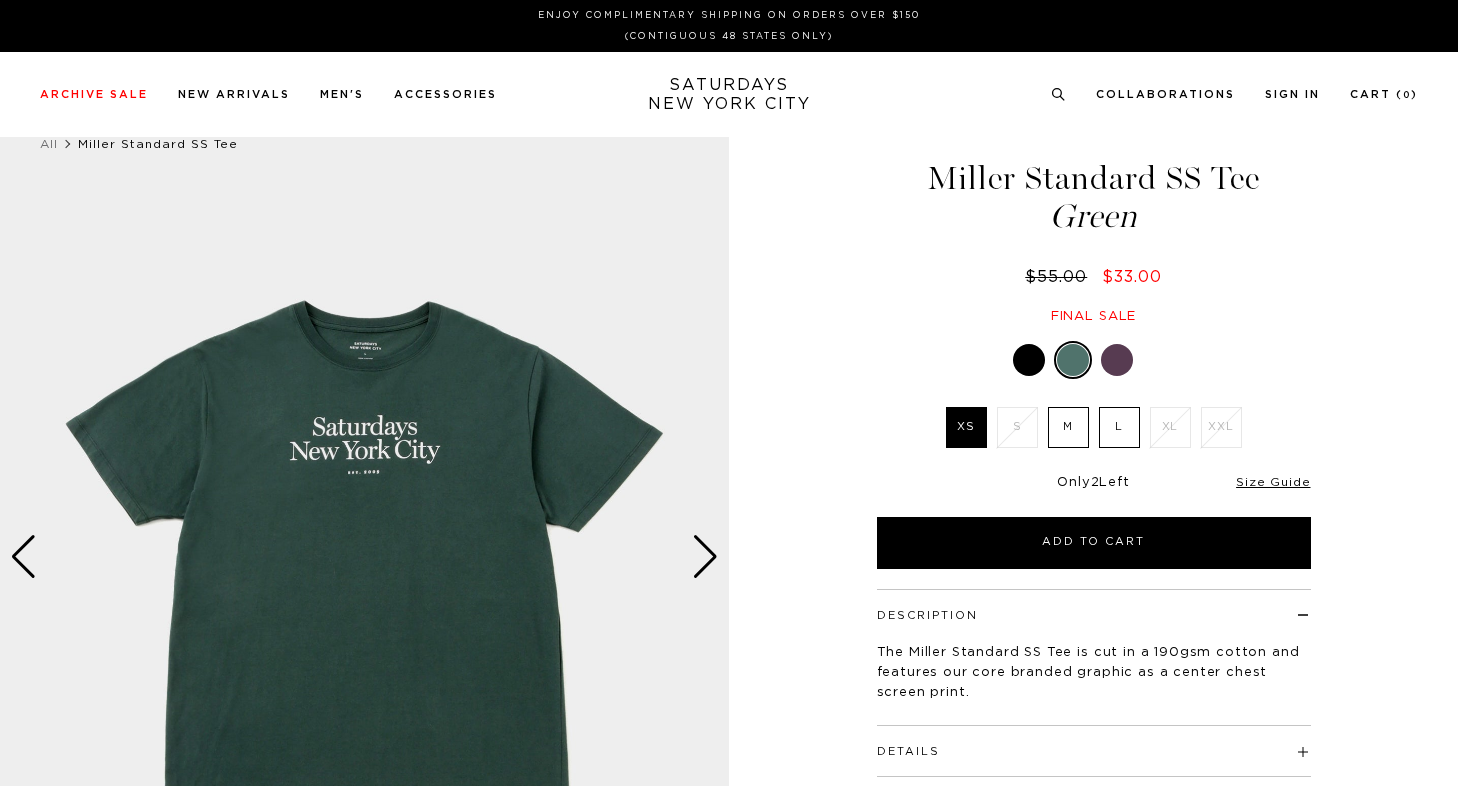 scroll, scrollTop: 0, scrollLeft: 0, axis: both 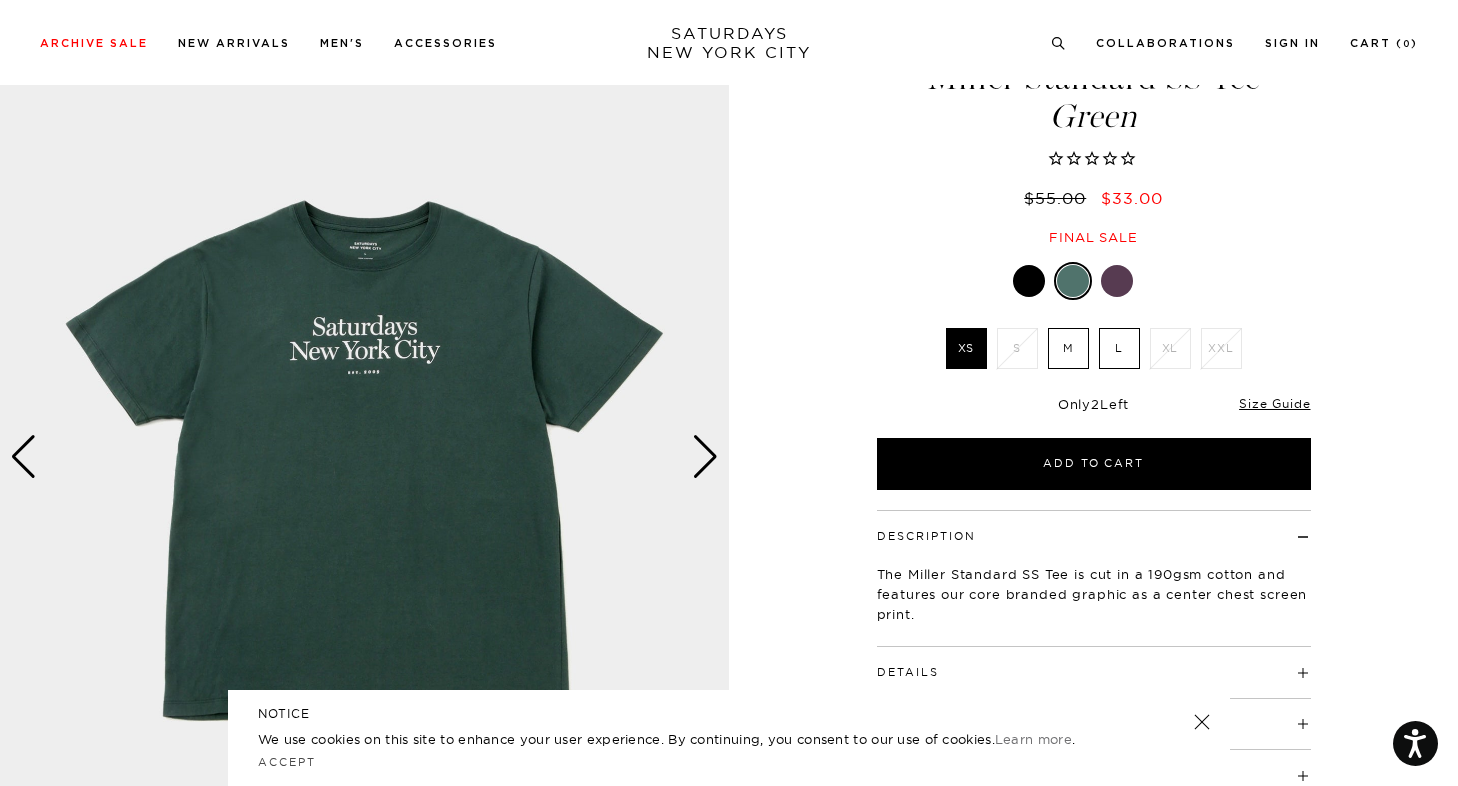 click at bounding box center [1159, 281] 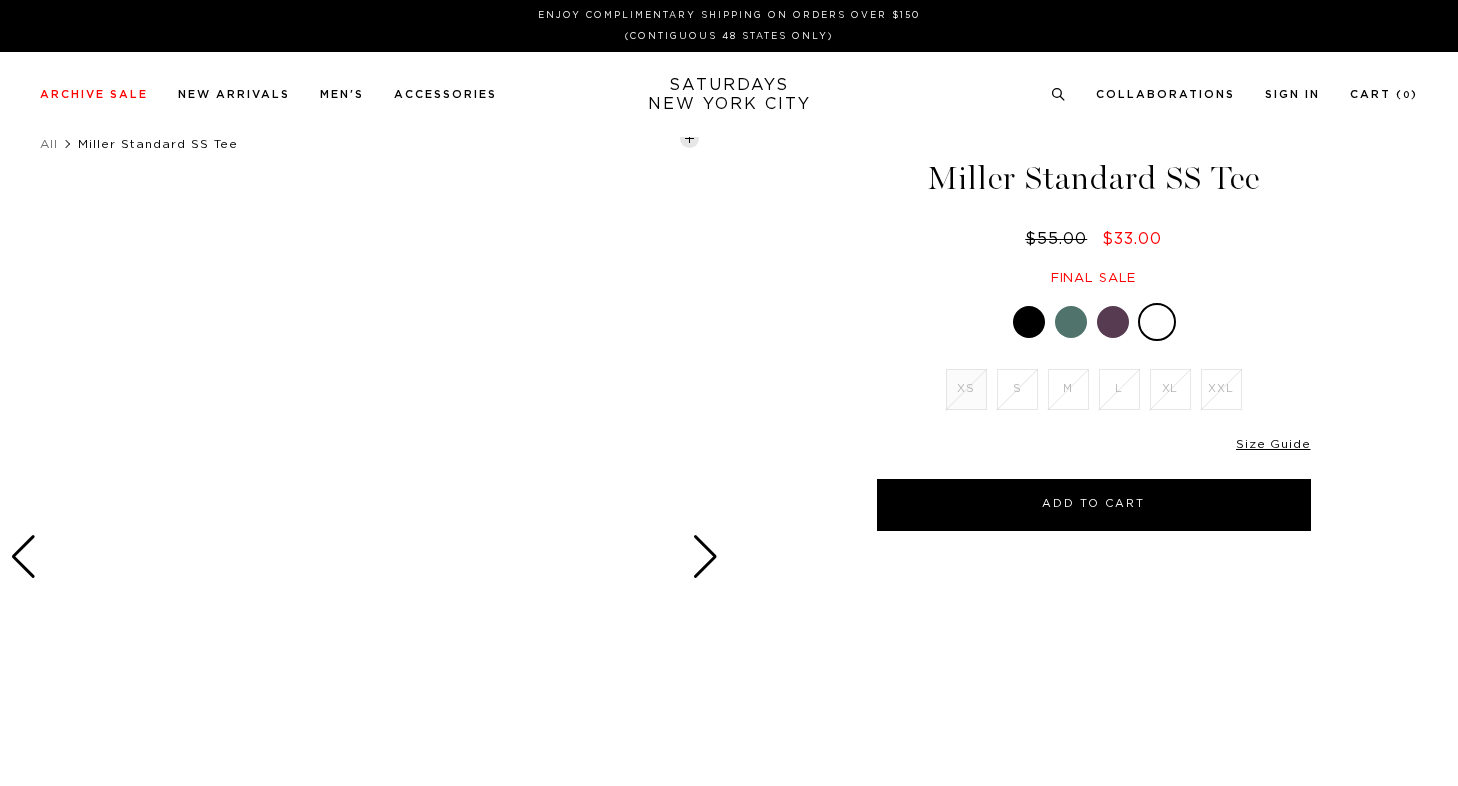 scroll, scrollTop: 0, scrollLeft: 0, axis: both 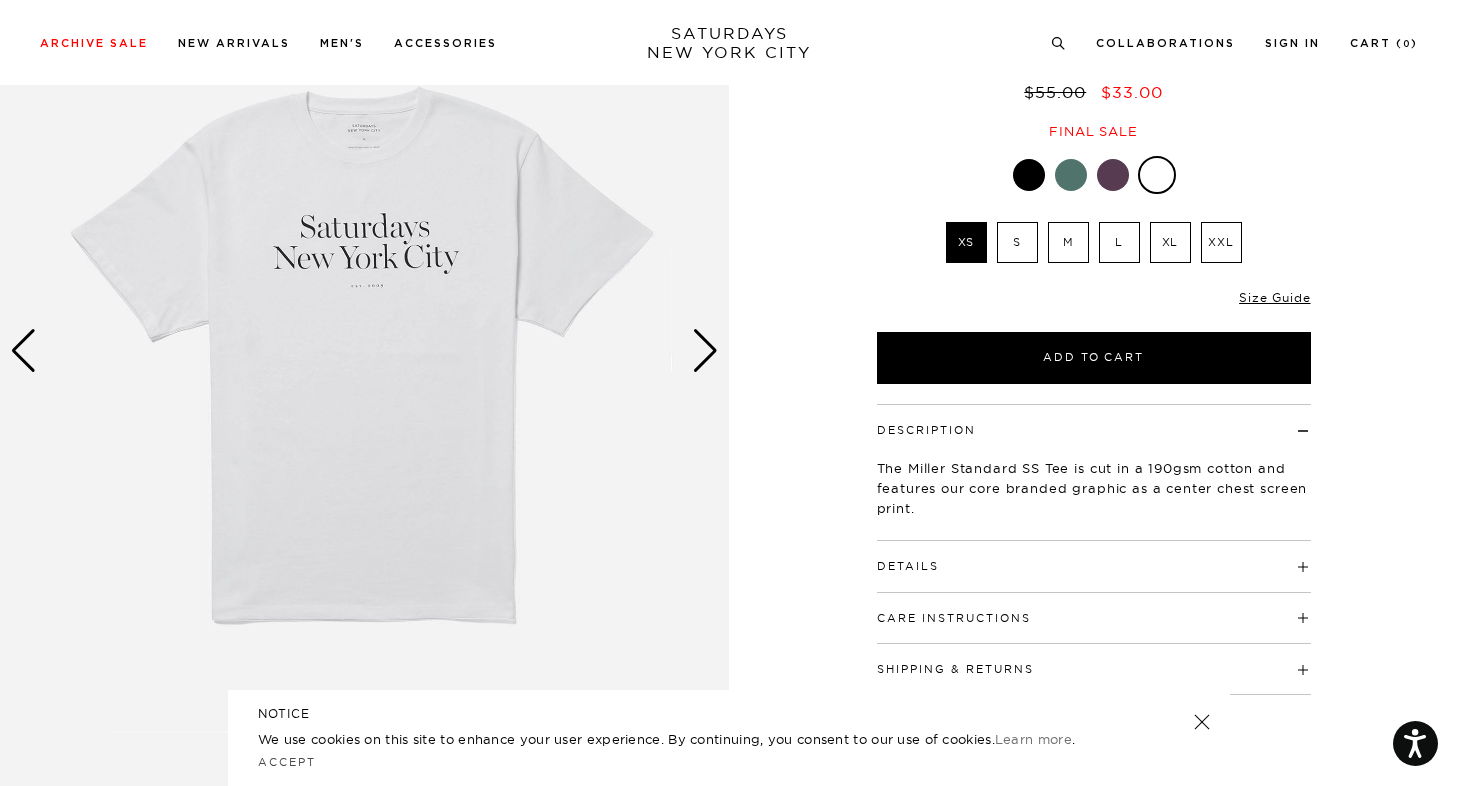 click at bounding box center [1029, 175] 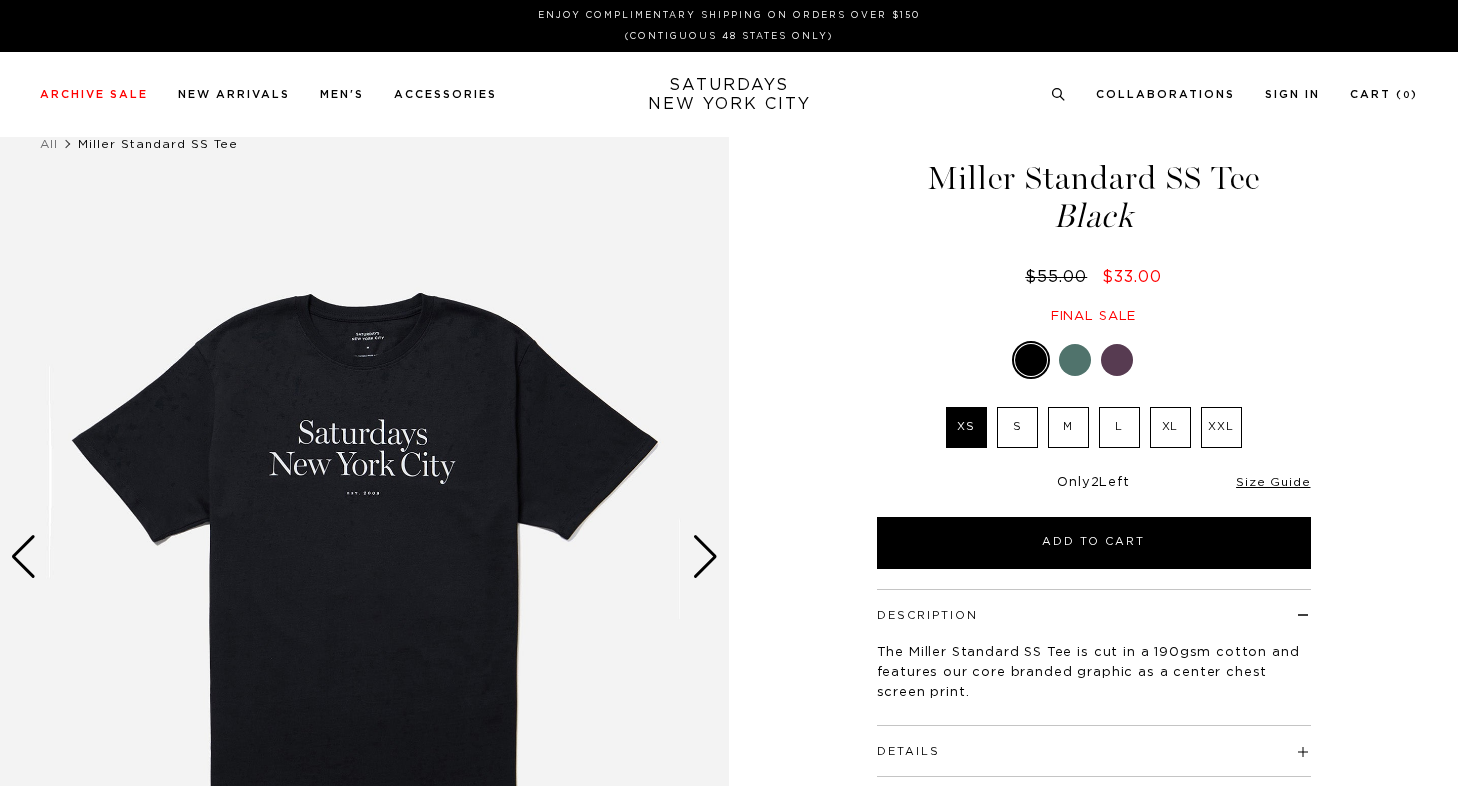 scroll, scrollTop: 0, scrollLeft: 0, axis: both 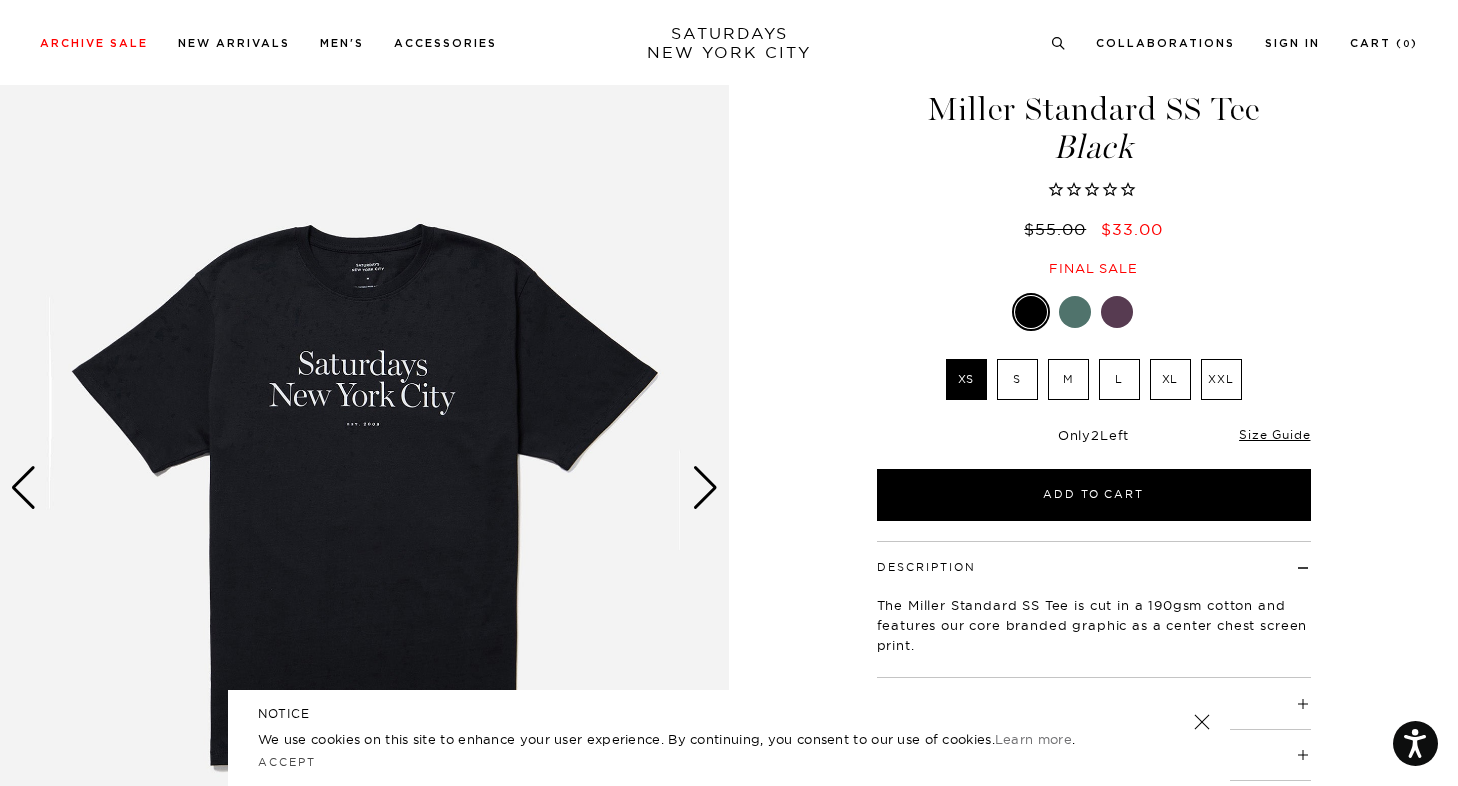 click on "M" at bounding box center [1068, 379] 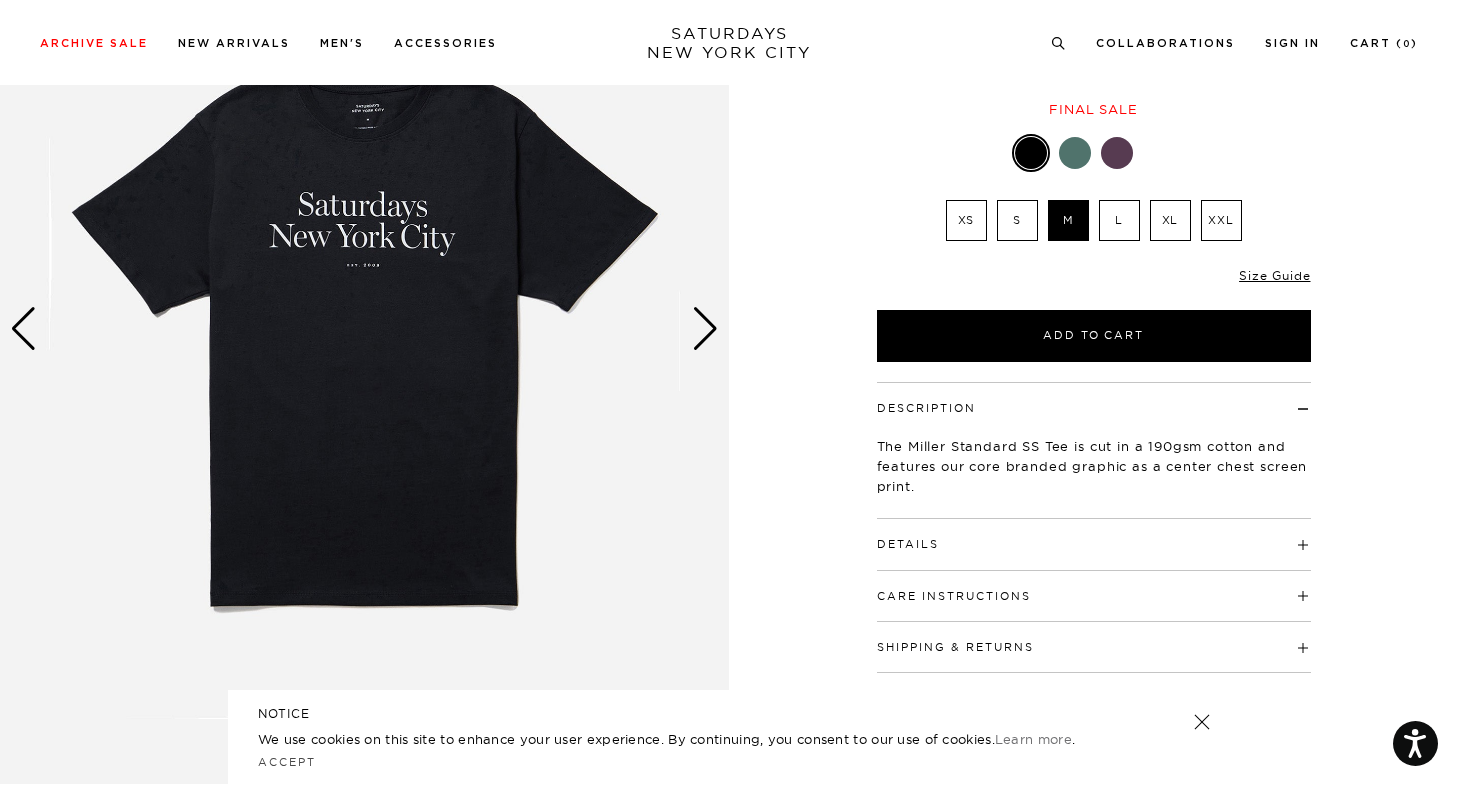 scroll, scrollTop: 223, scrollLeft: 0, axis: vertical 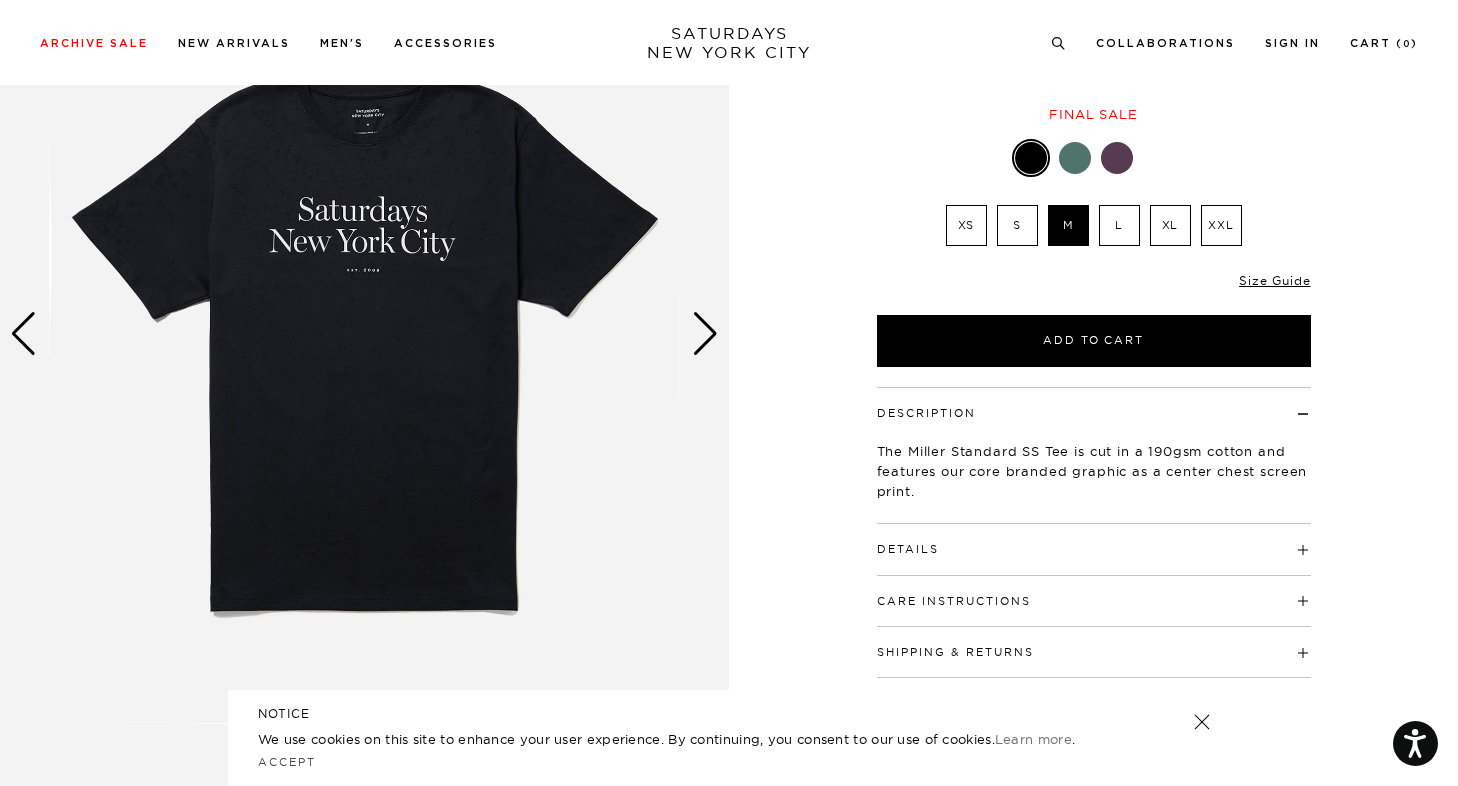 click at bounding box center (1075, 158) 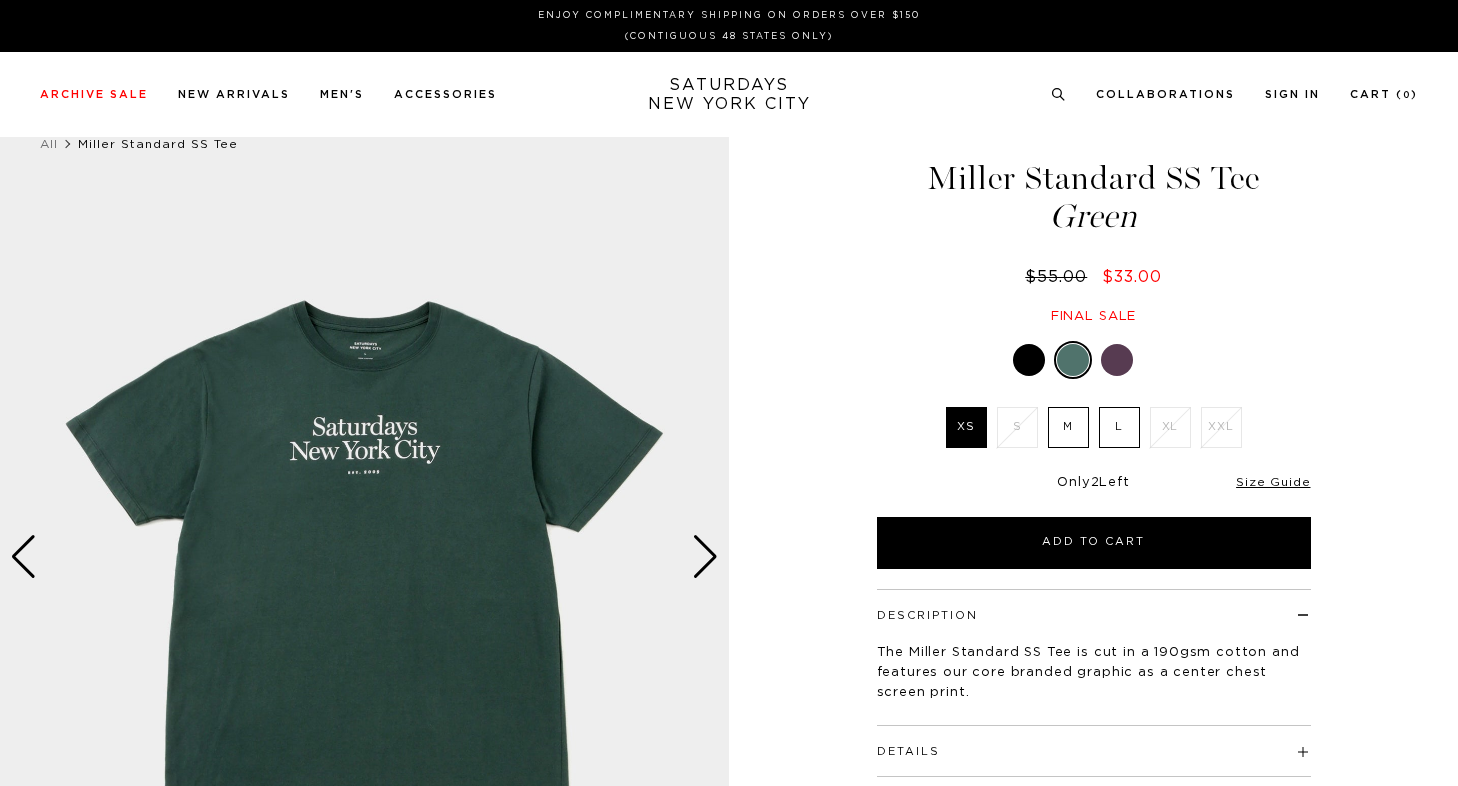 scroll, scrollTop: 0, scrollLeft: 0, axis: both 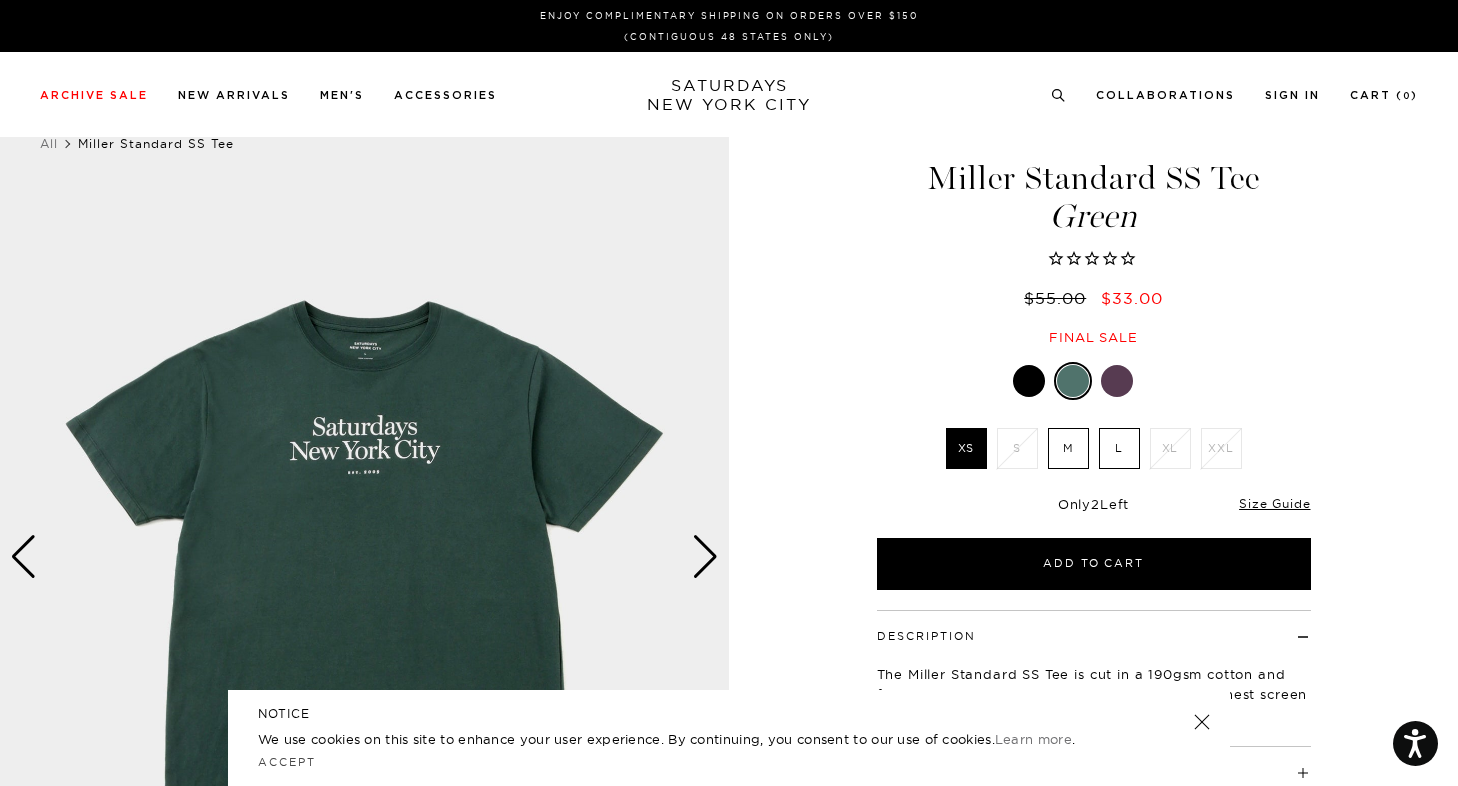 click at bounding box center [1117, 381] 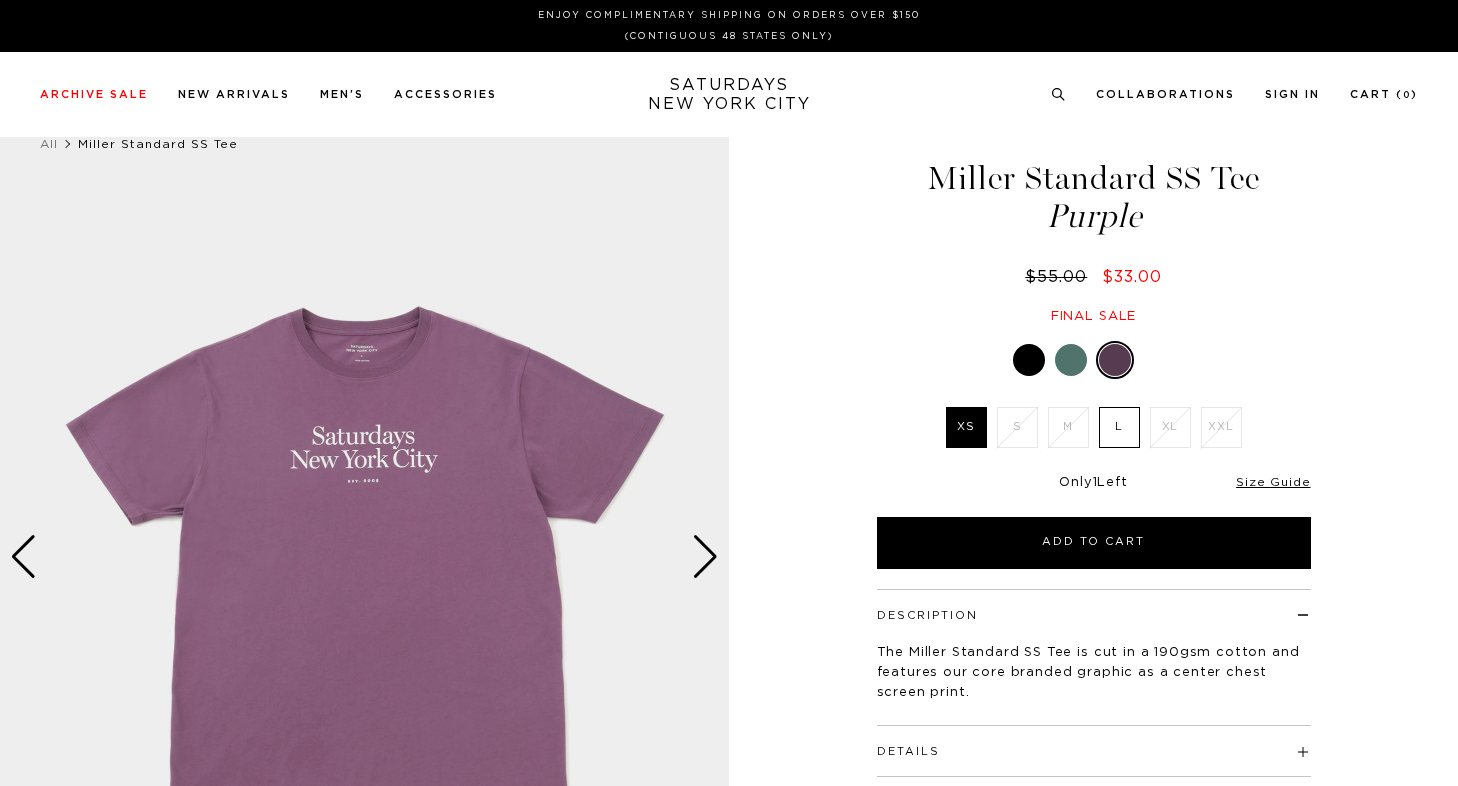 scroll, scrollTop: 0, scrollLeft: 0, axis: both 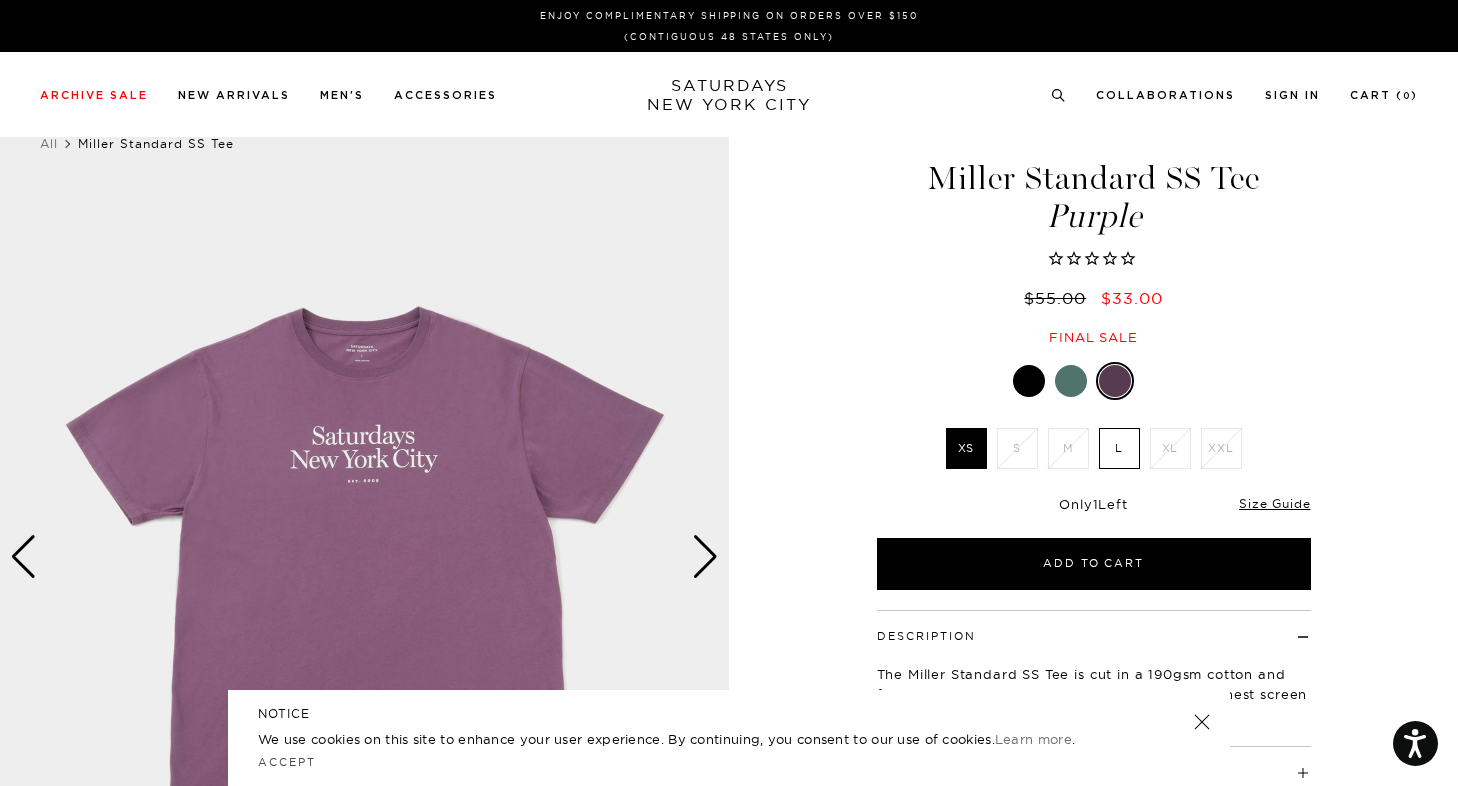 click at bounding box center [1159, 381] 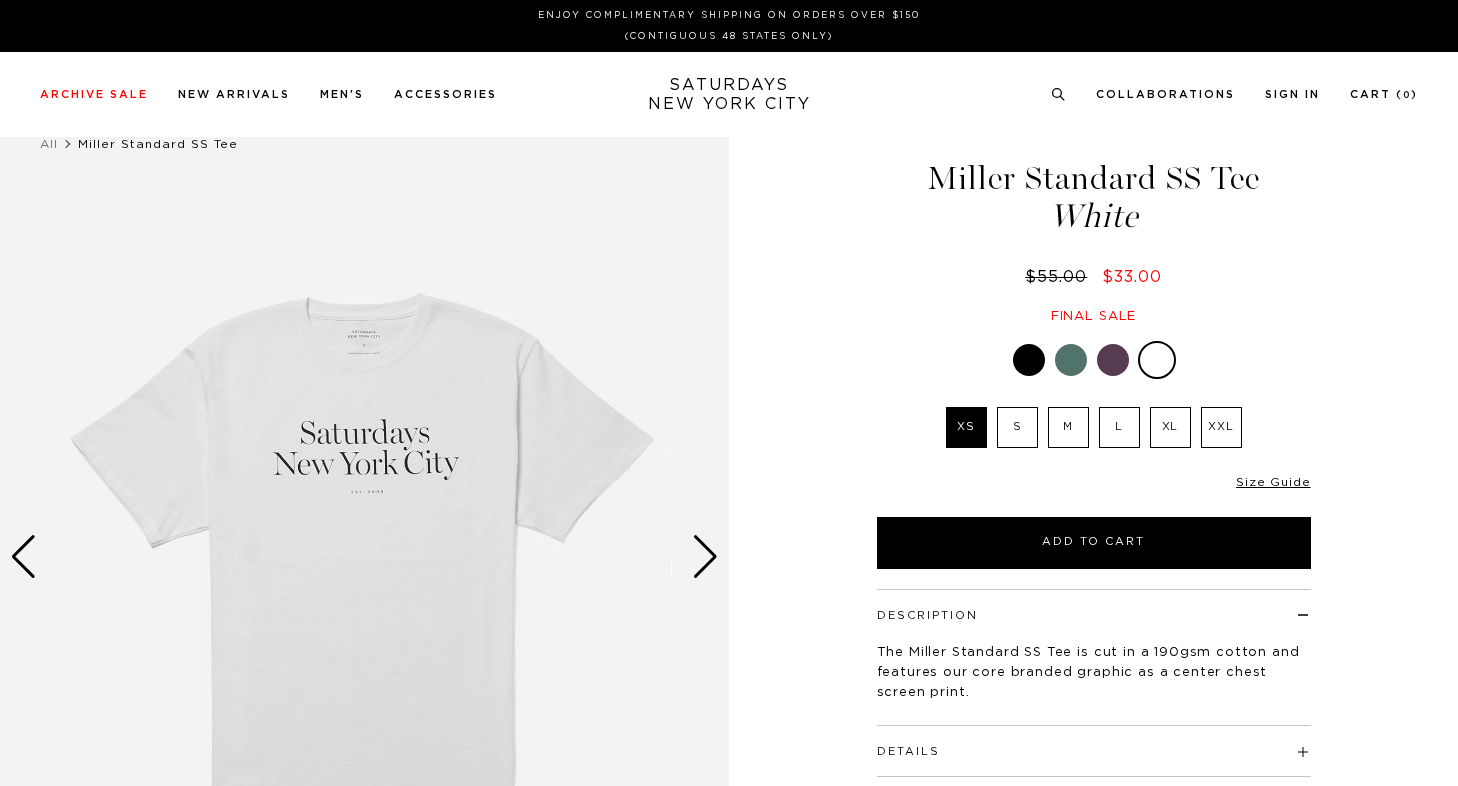 scroll, scrollTop: 0, scrollLeft: 0, axis: both 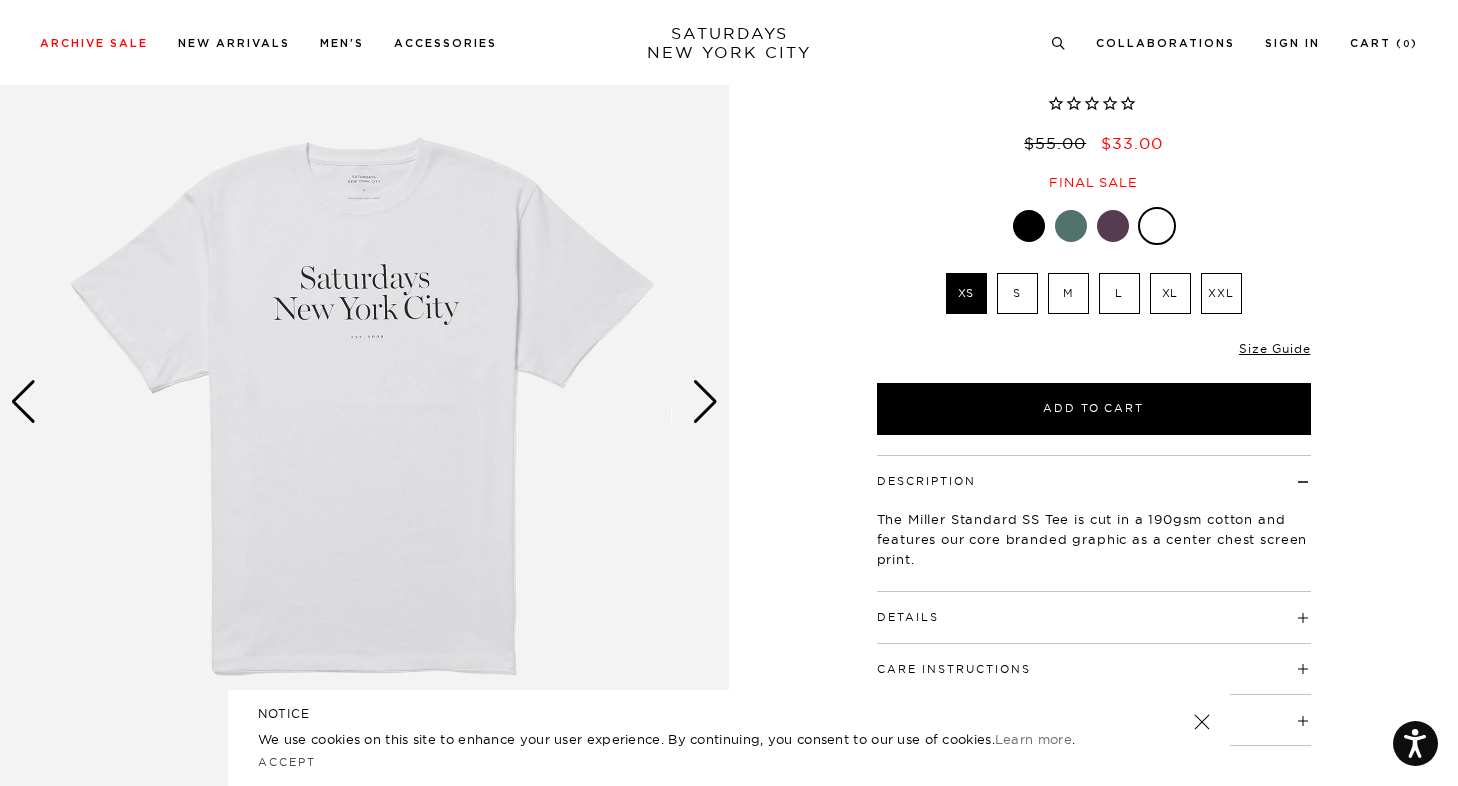 click on "M" at bounding box center [1068, 293] 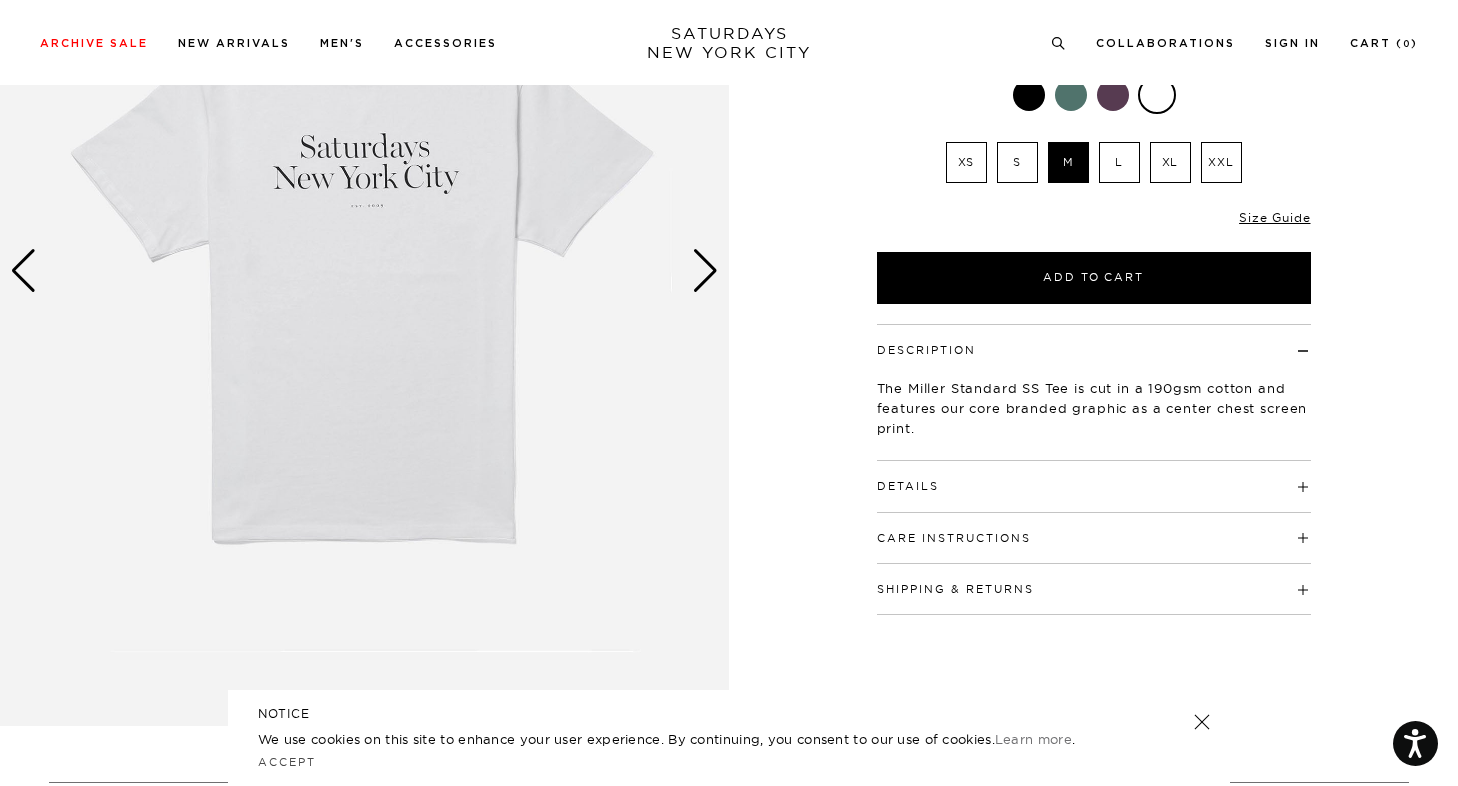 scroll, scrollTop: 272, scrollLeft: 0, axis: vertical 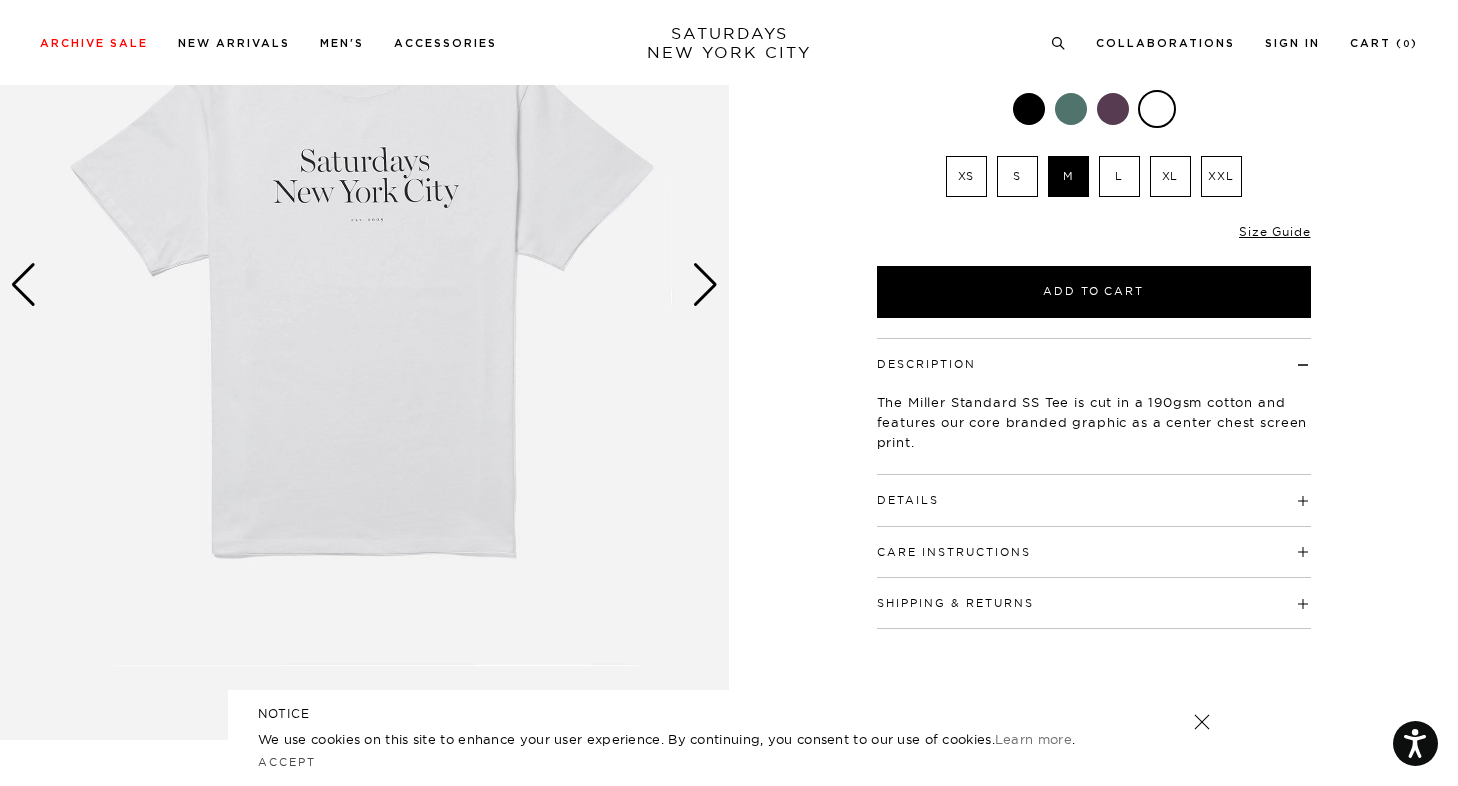 click at bounding box center [705, 285] 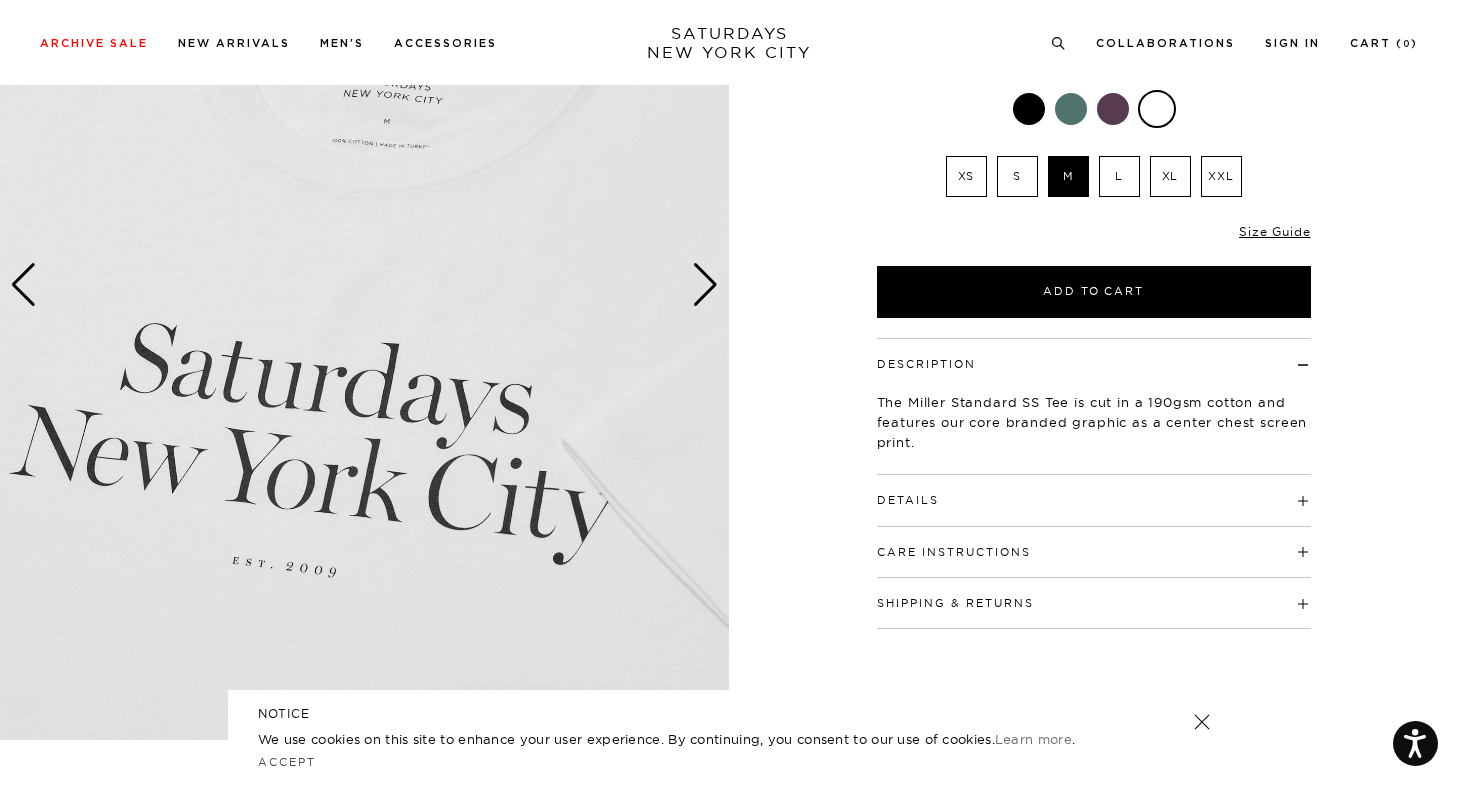 click at bounding box center [23, 285] 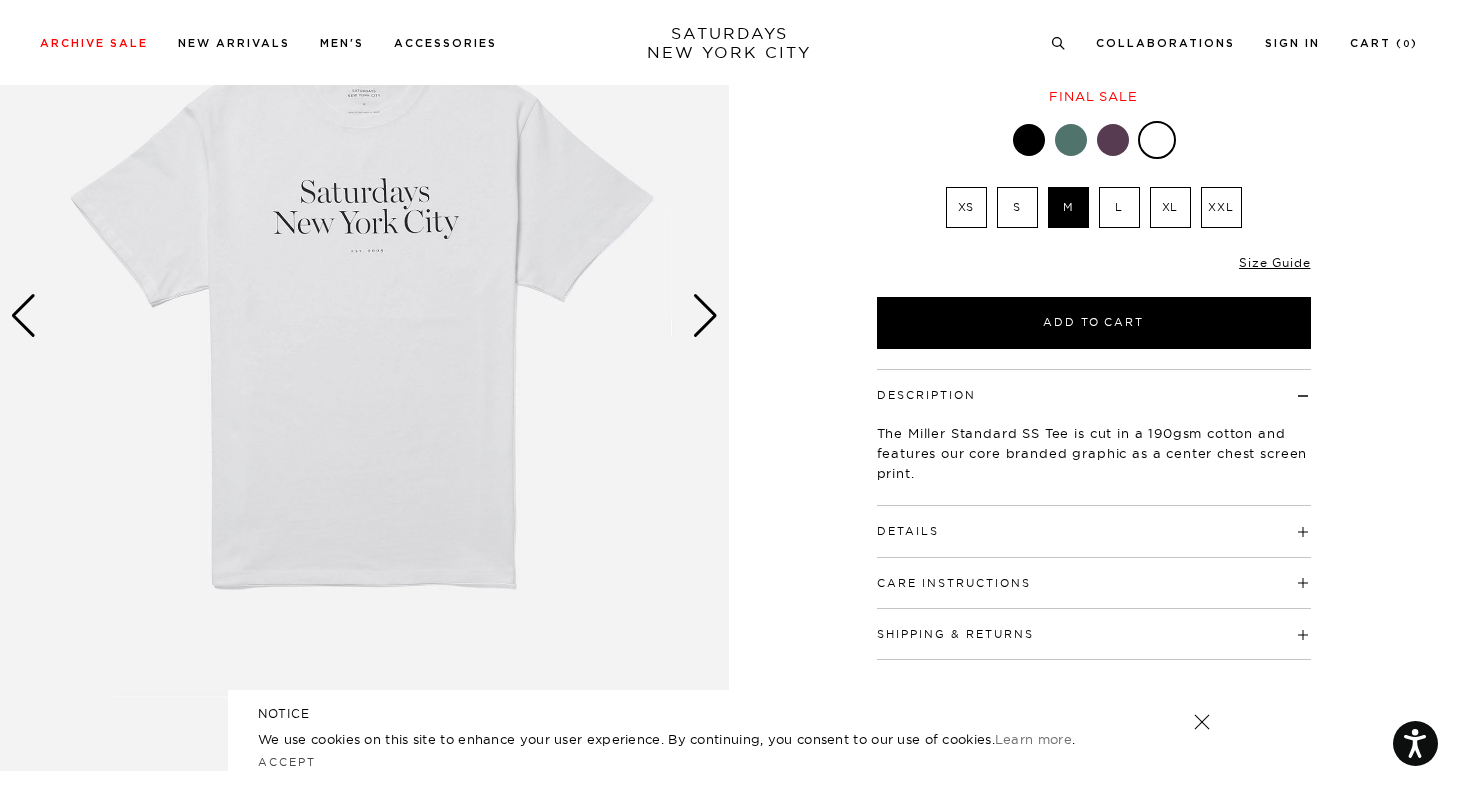 scroll, scrollTop: 227, scrollLeft: 0, axis: vertical 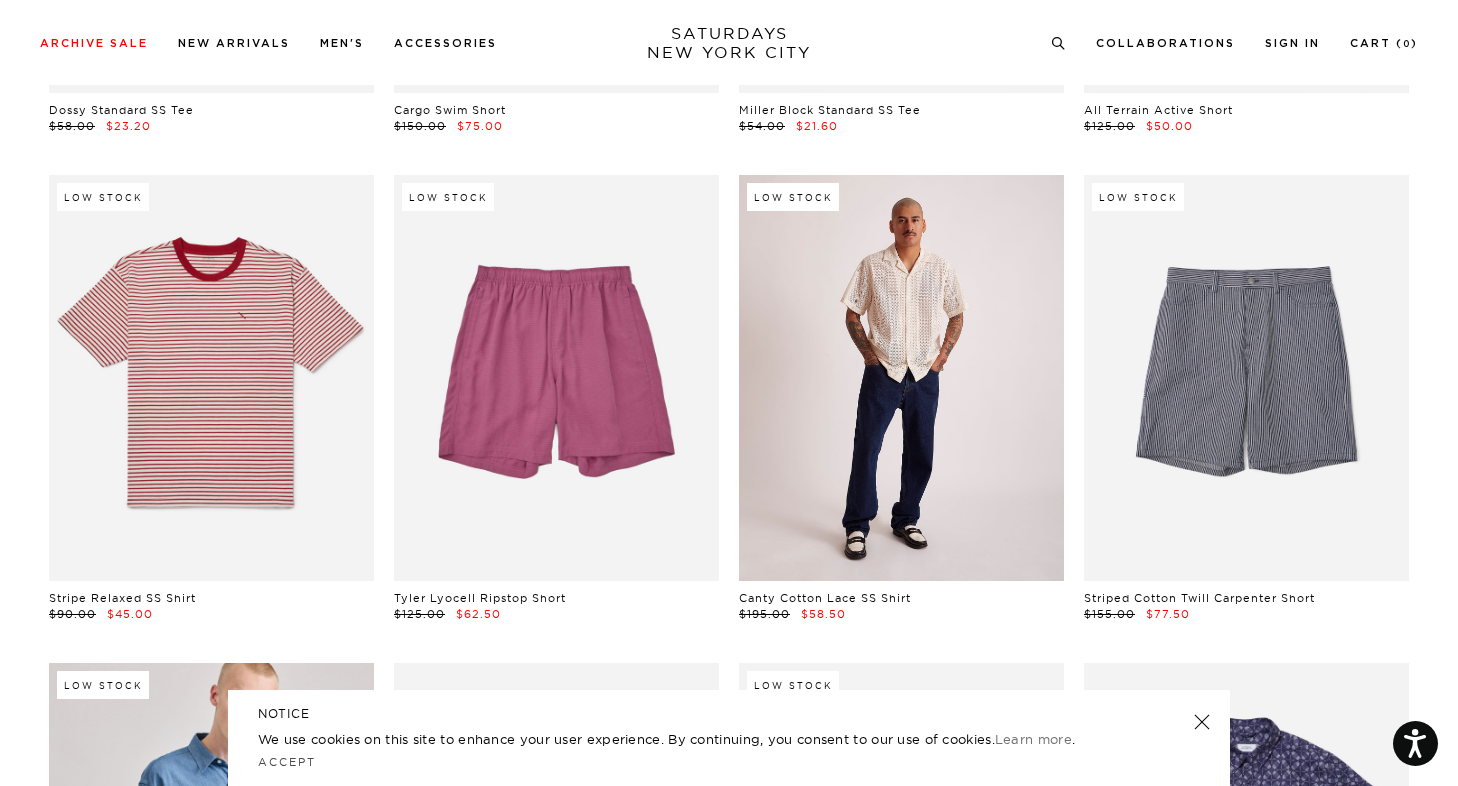 click at bounding box center [901, 378] 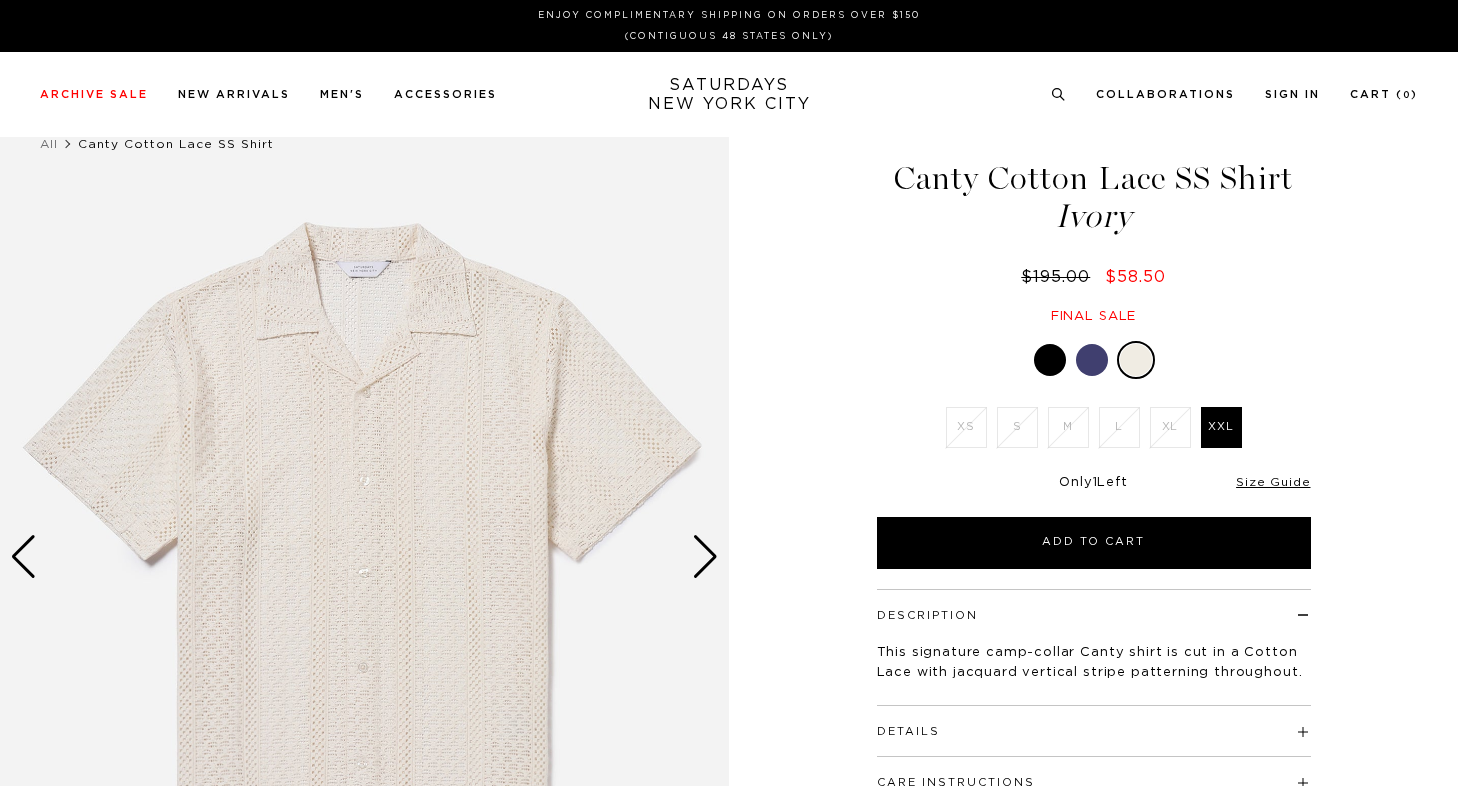scroll, scrollTop: 0, scrollLeft: 0, axis: both 